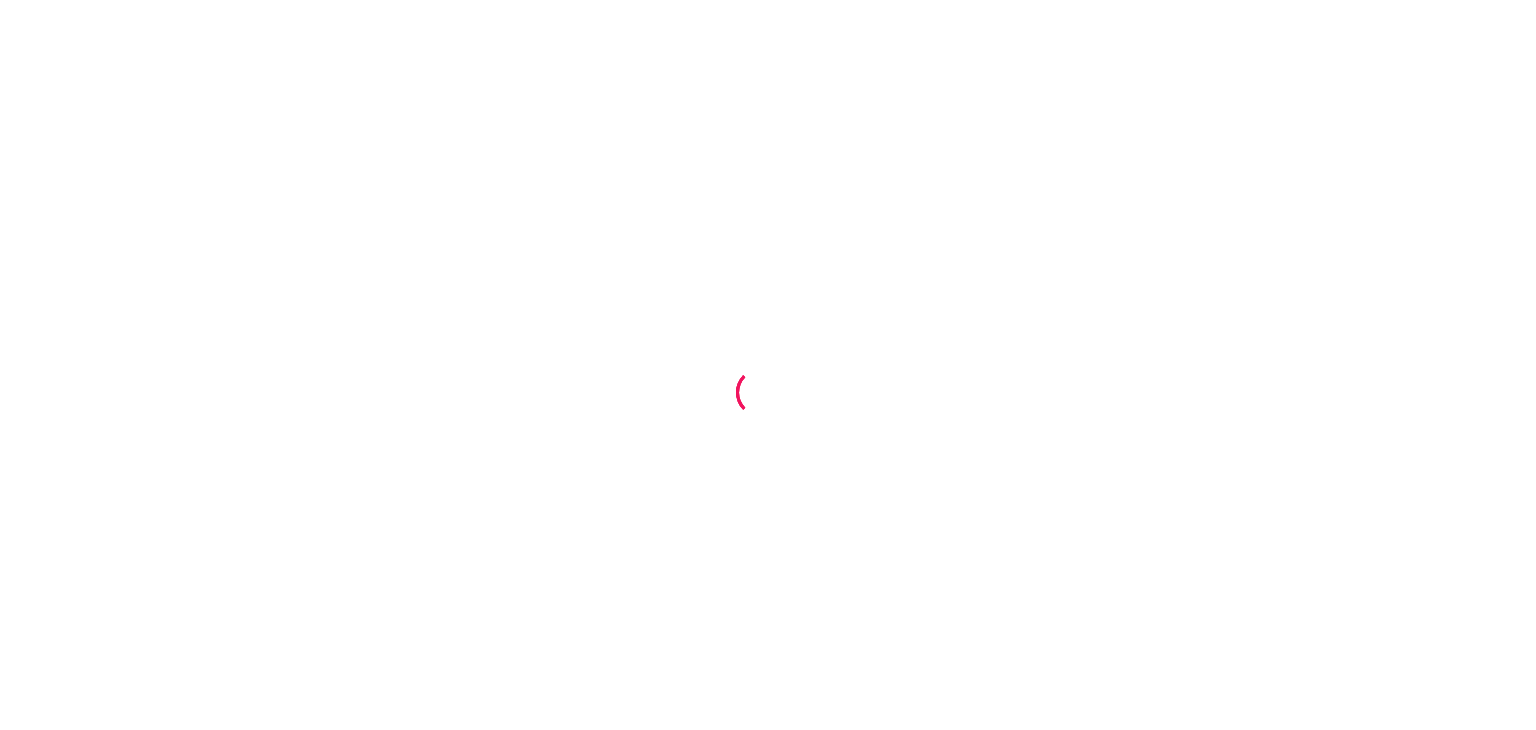 scroll, scrollTop: 0, scrollLeft: 0, axis: both 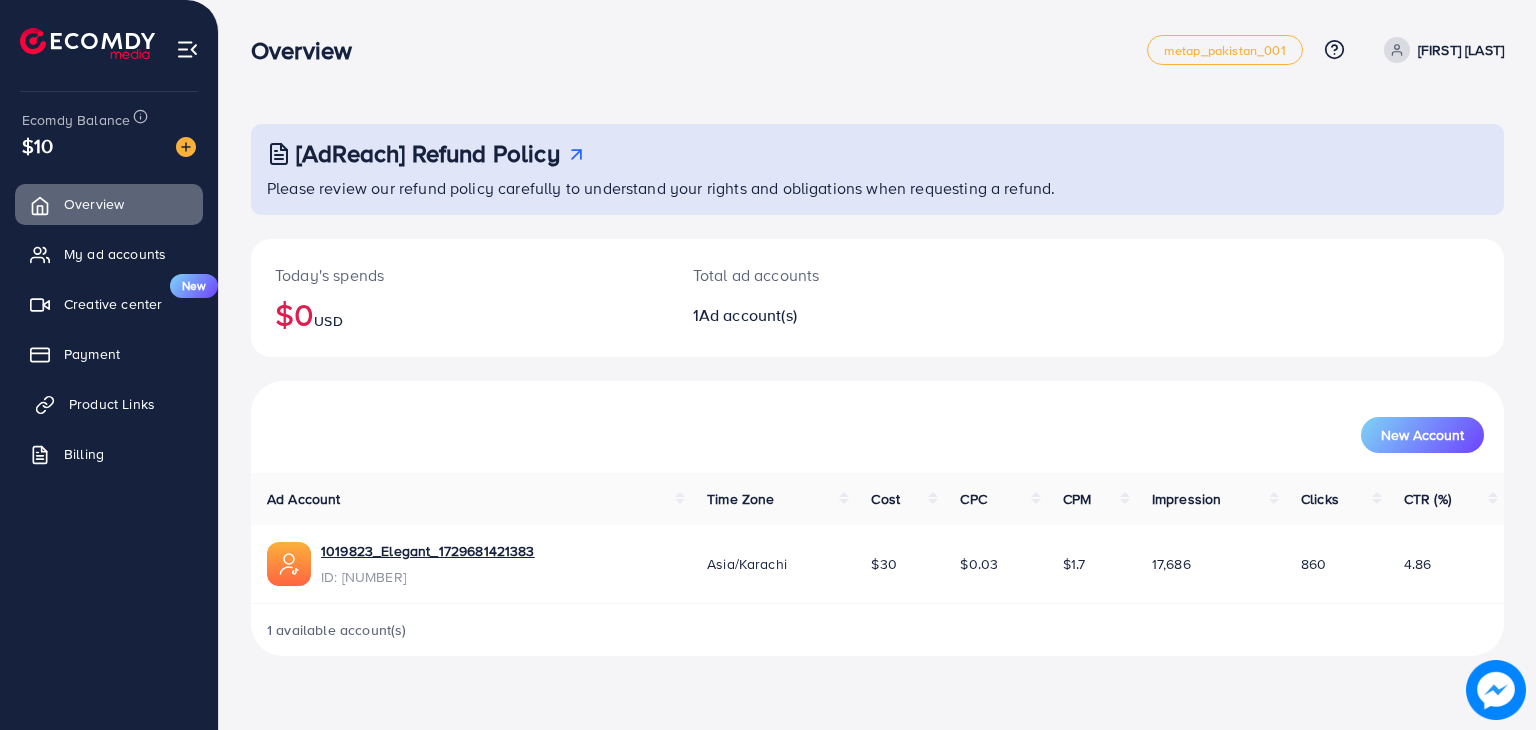 click on "Product Links" at bounding box center [112, 404] 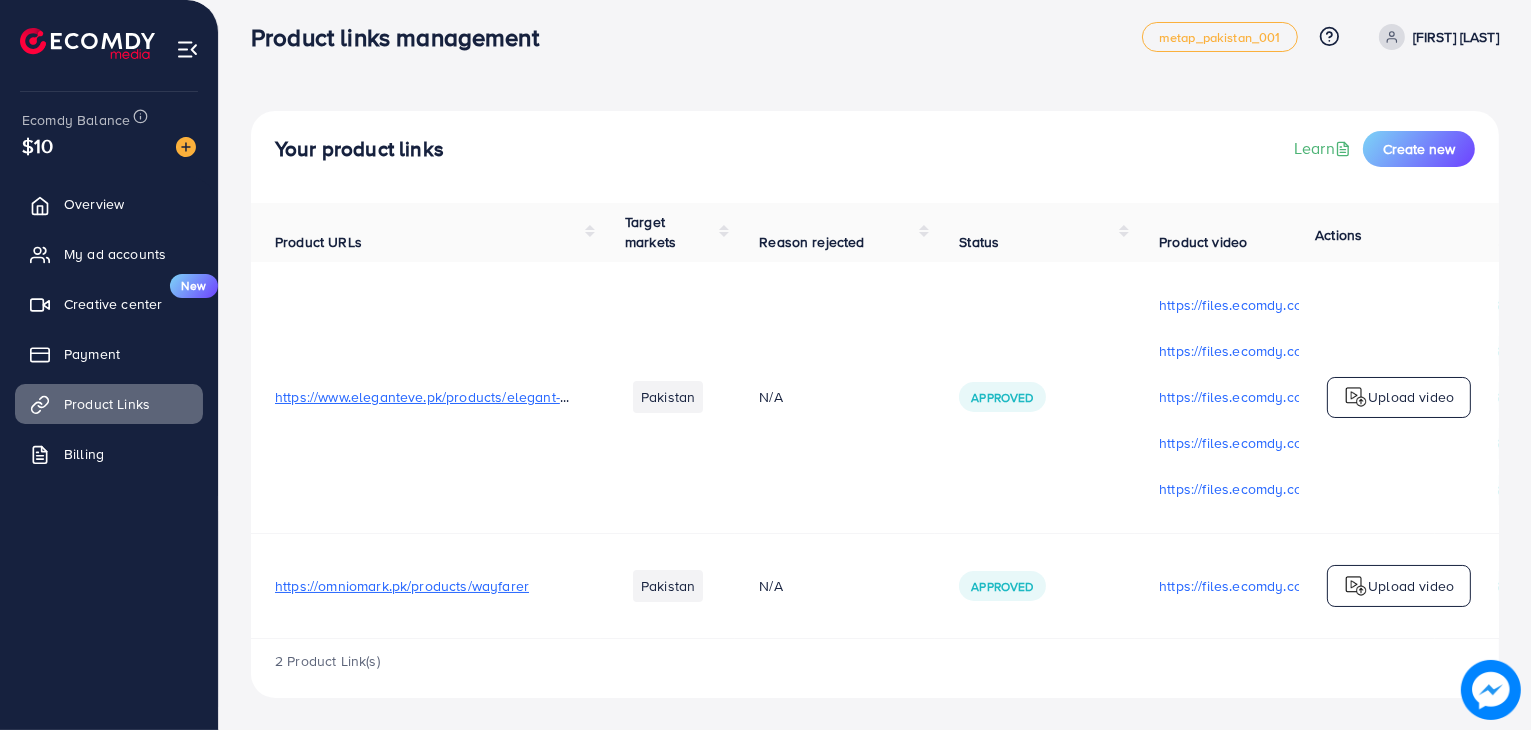 scroll, scrollTop: 17, scrollLeft: 0, axis: vertical 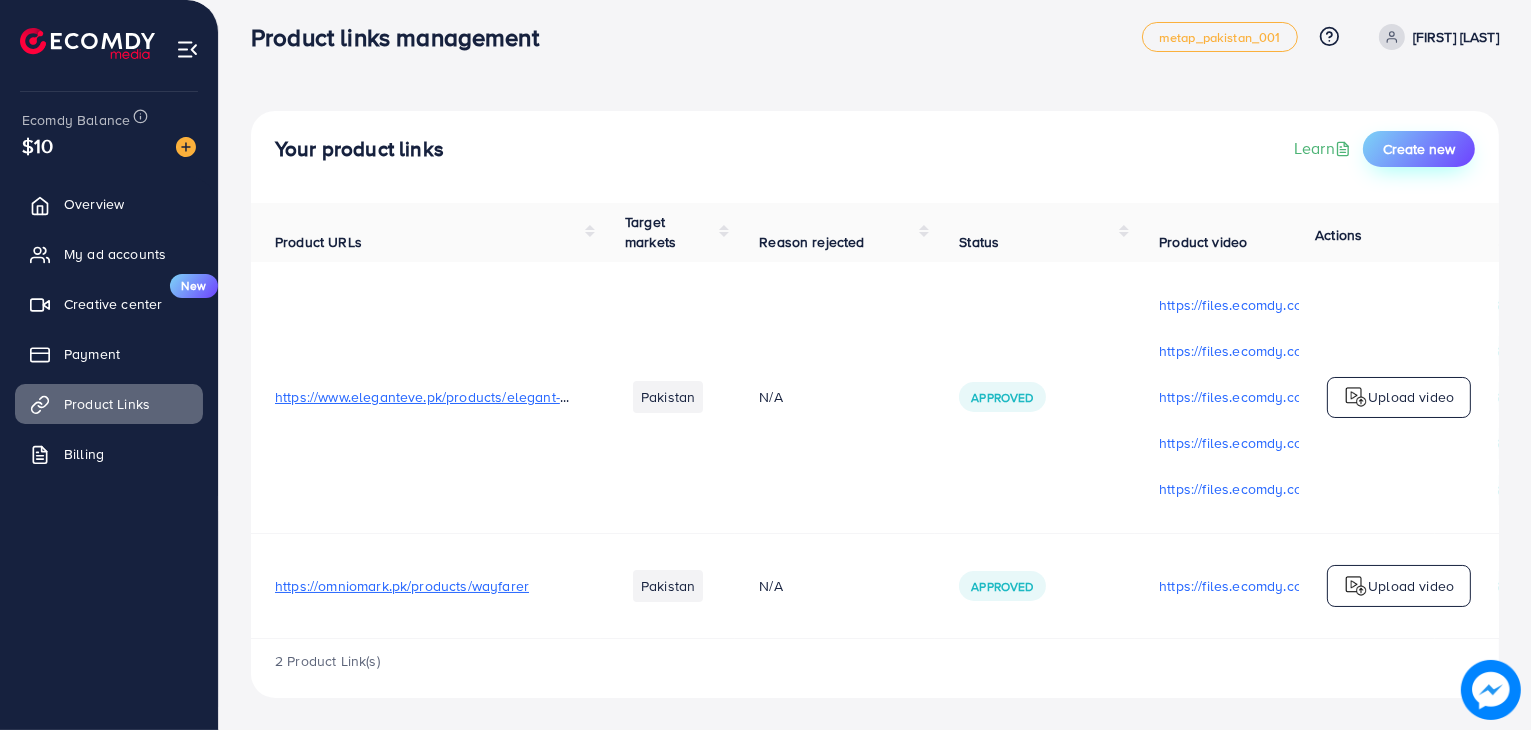 click on "Create new" at bounding box center [1419, 149] 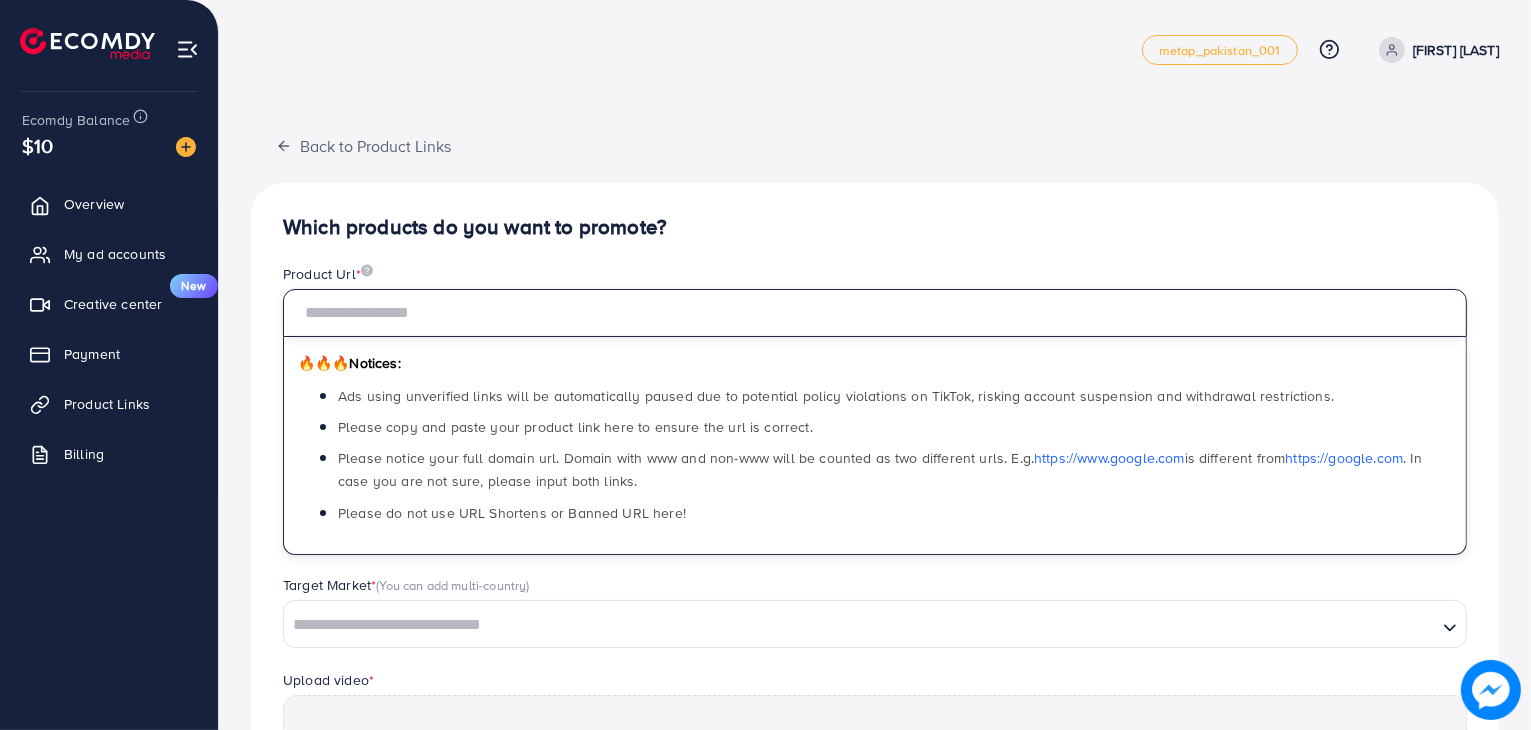 click at bounding box center (875, 313) 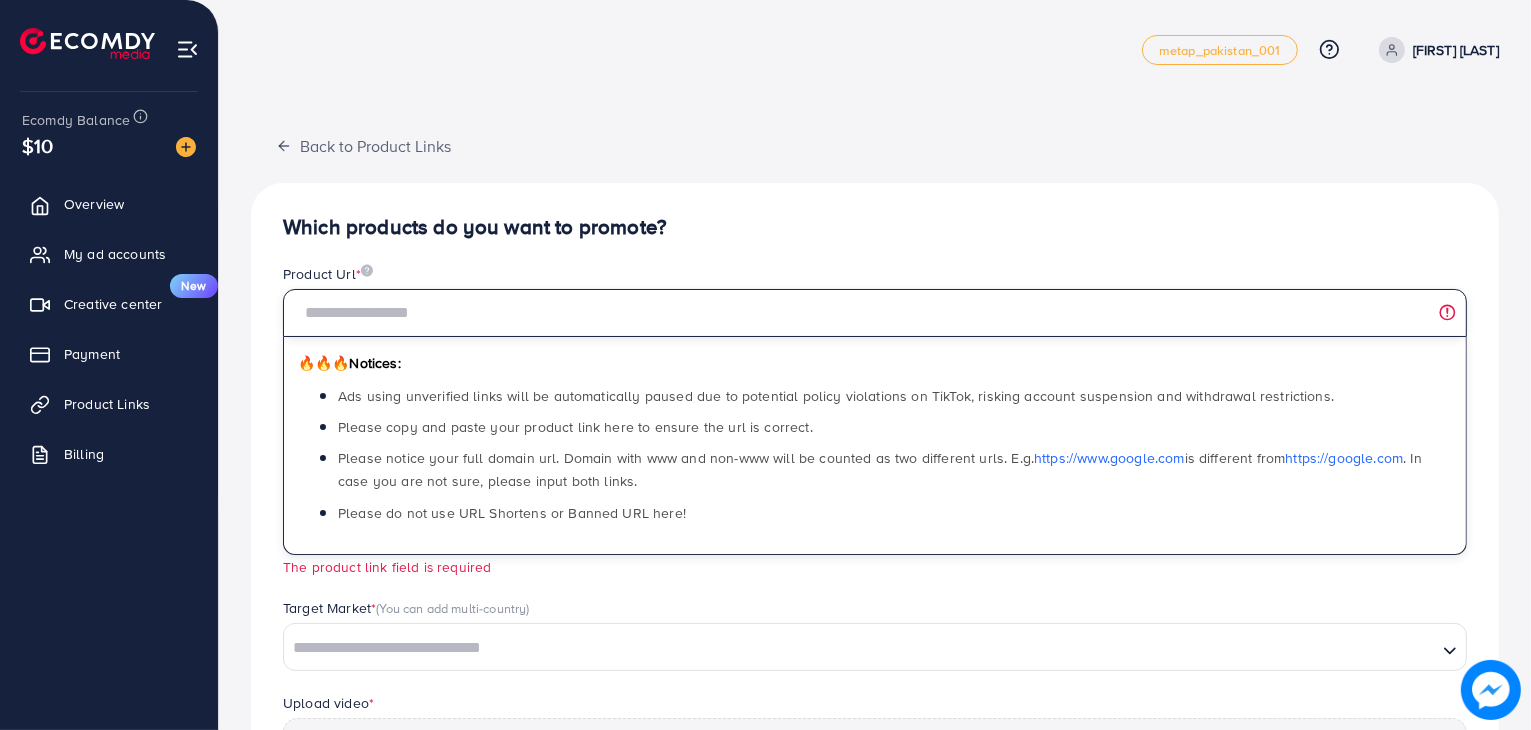click at bounding box center (875, 313) 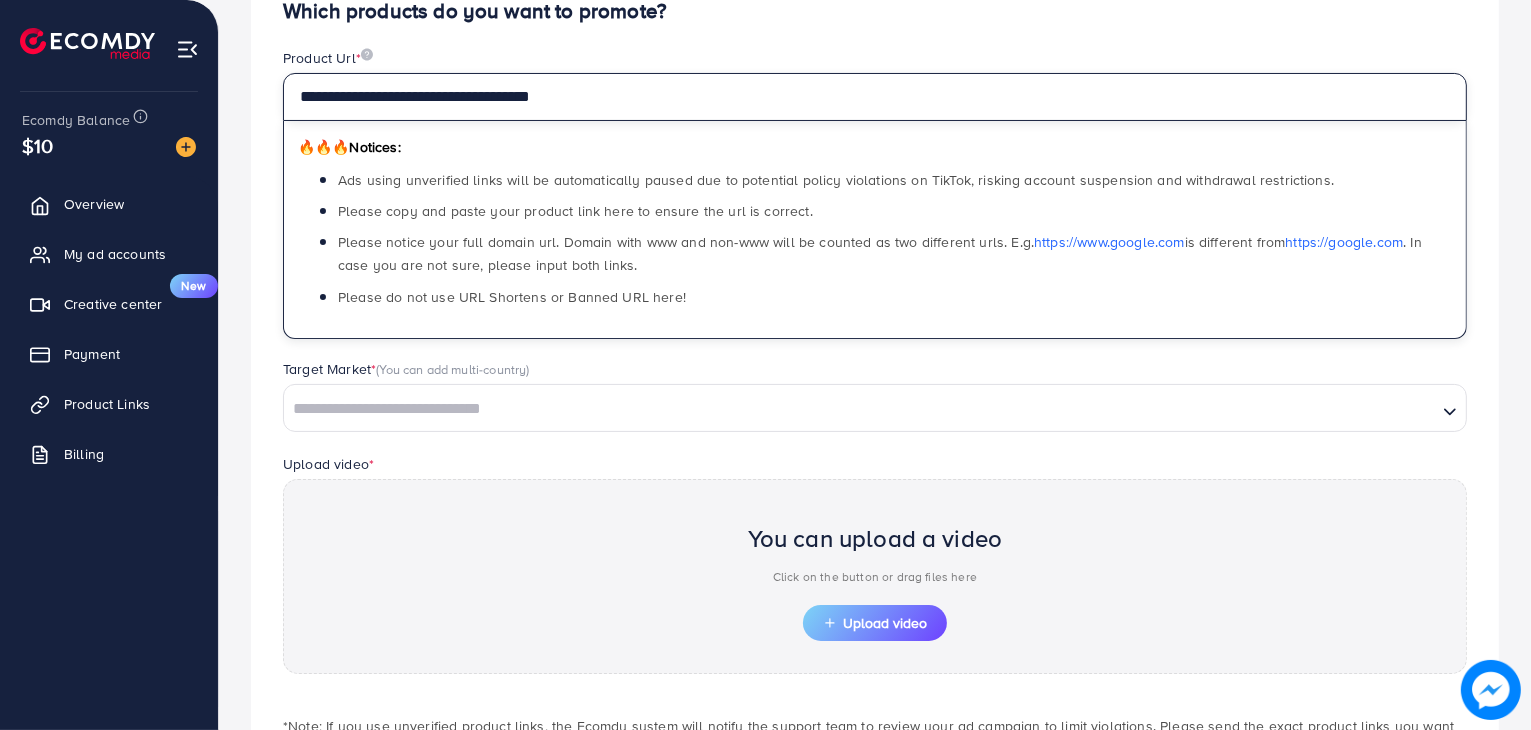 scroll, scrollTop: 216, scrollLeft: 0, axis: vertical 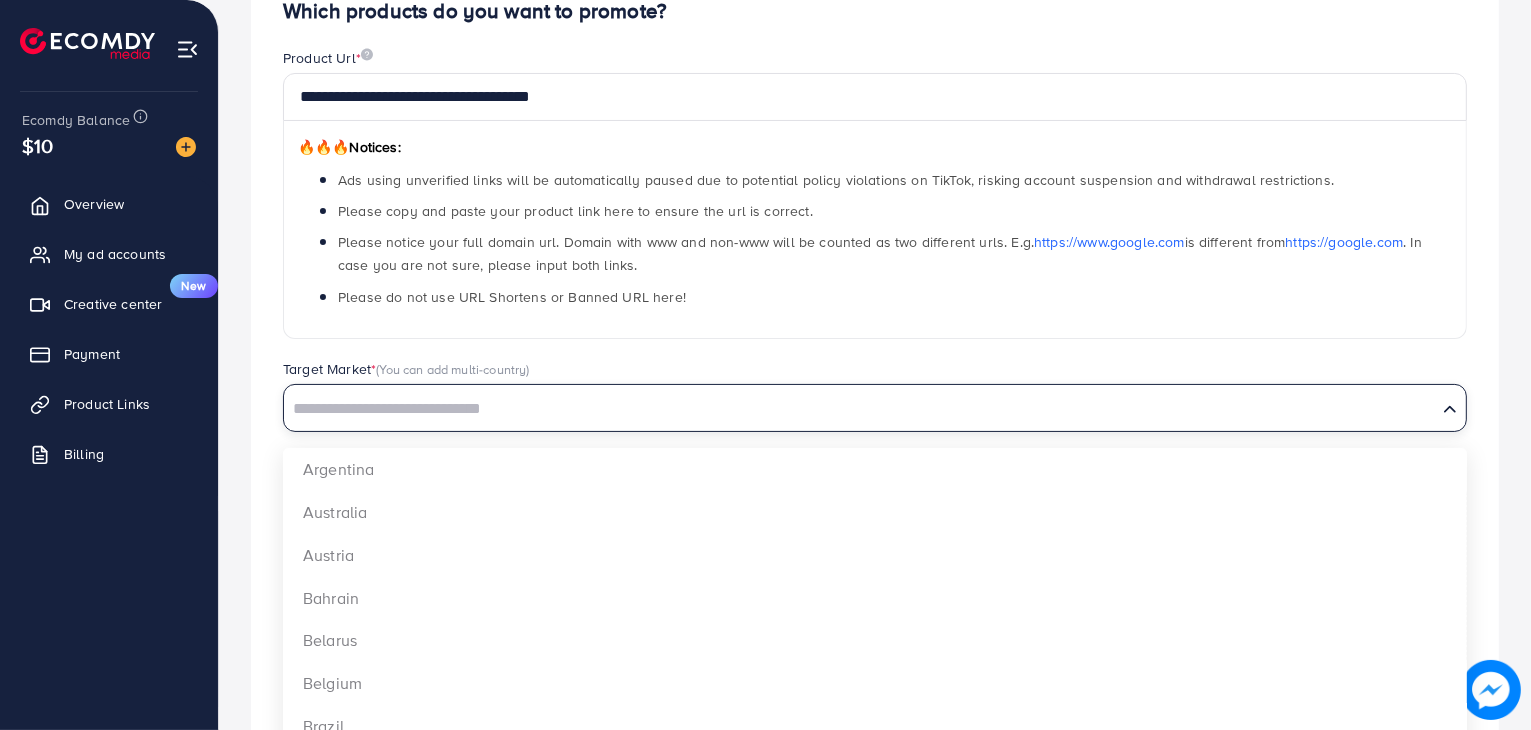 click at bounding box center [860, 409] 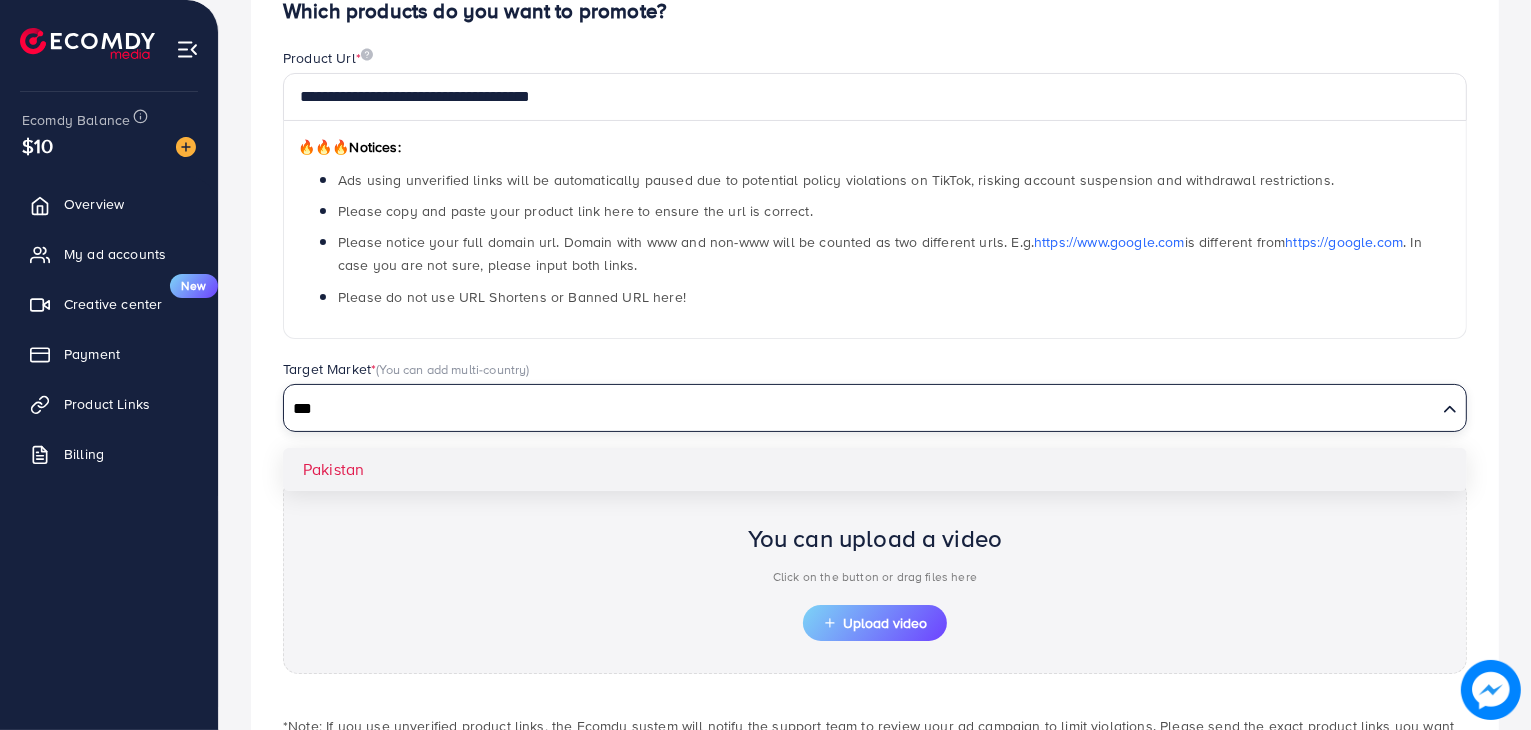 type on "***" 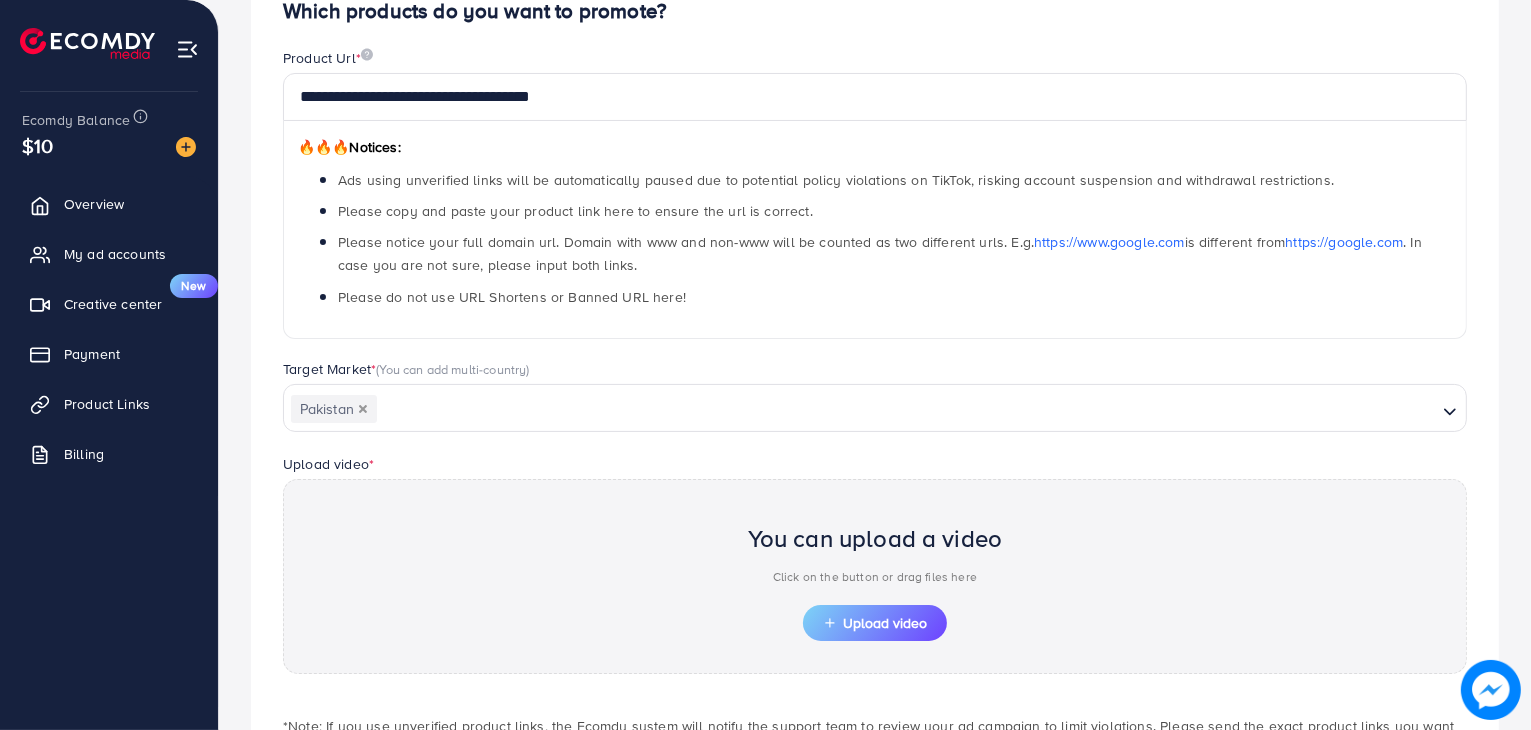 click on "**********" at bounding box center [875, 410] 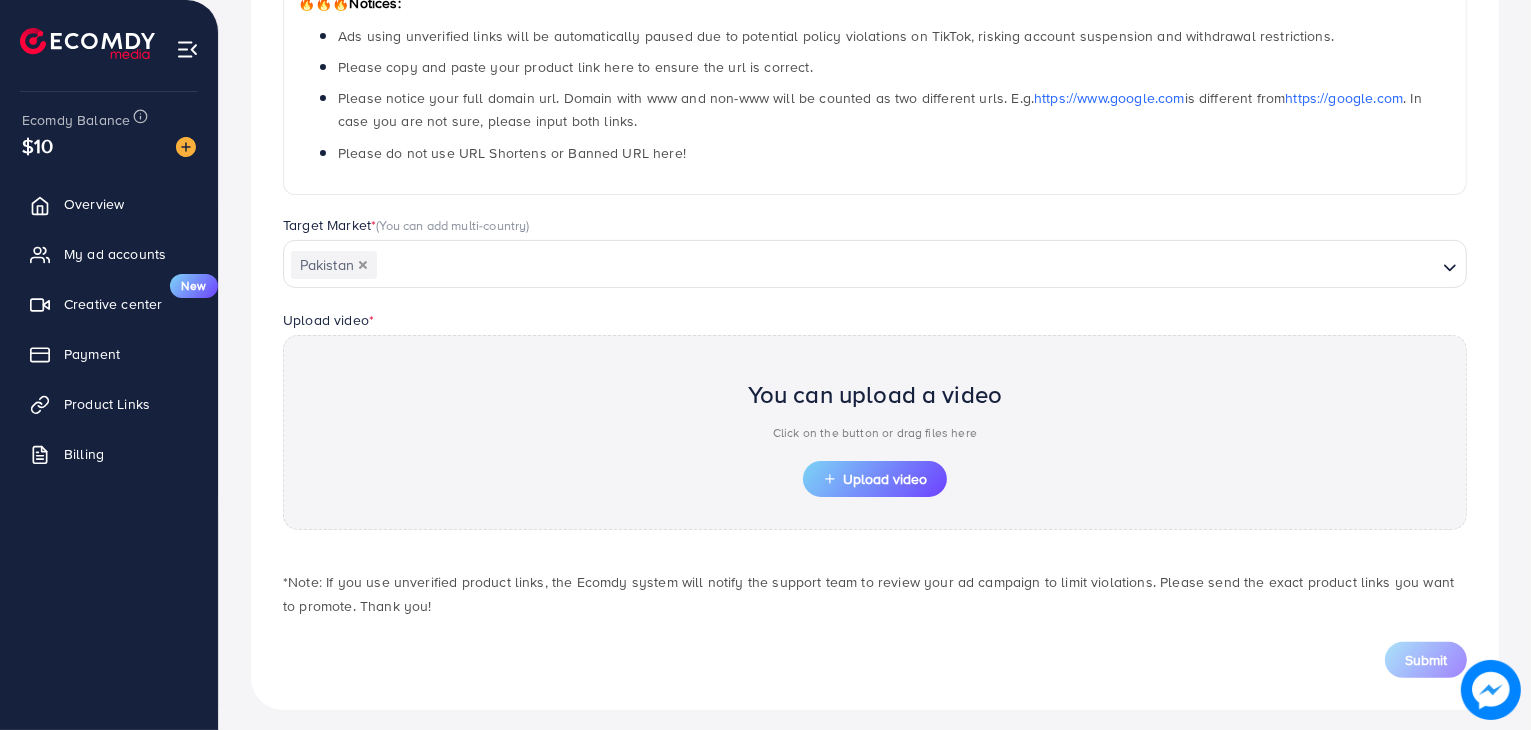 scroll, scrollTop: 371, scrollLeft: 0, axis: vertical 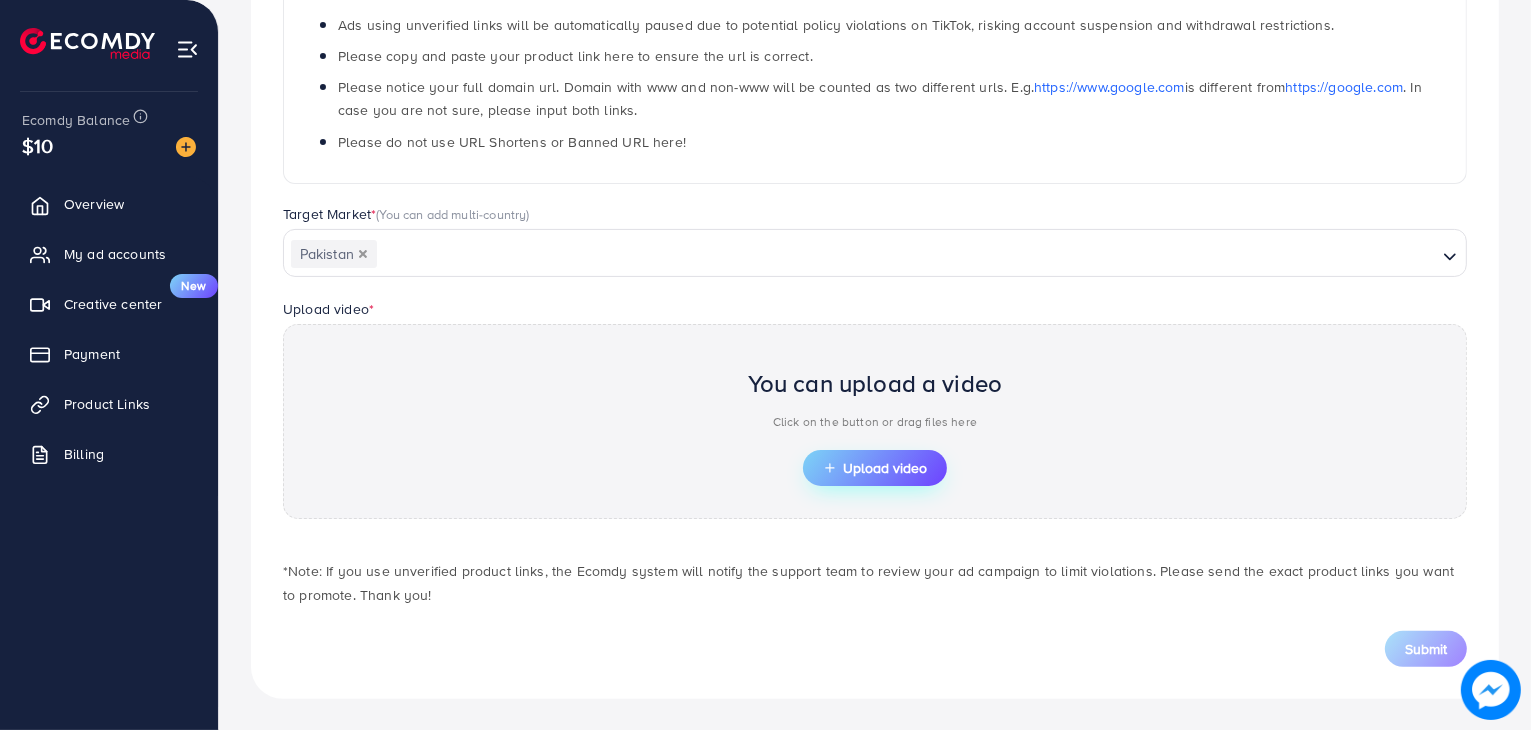click on "Upload video" at bounding box center (875, 468) 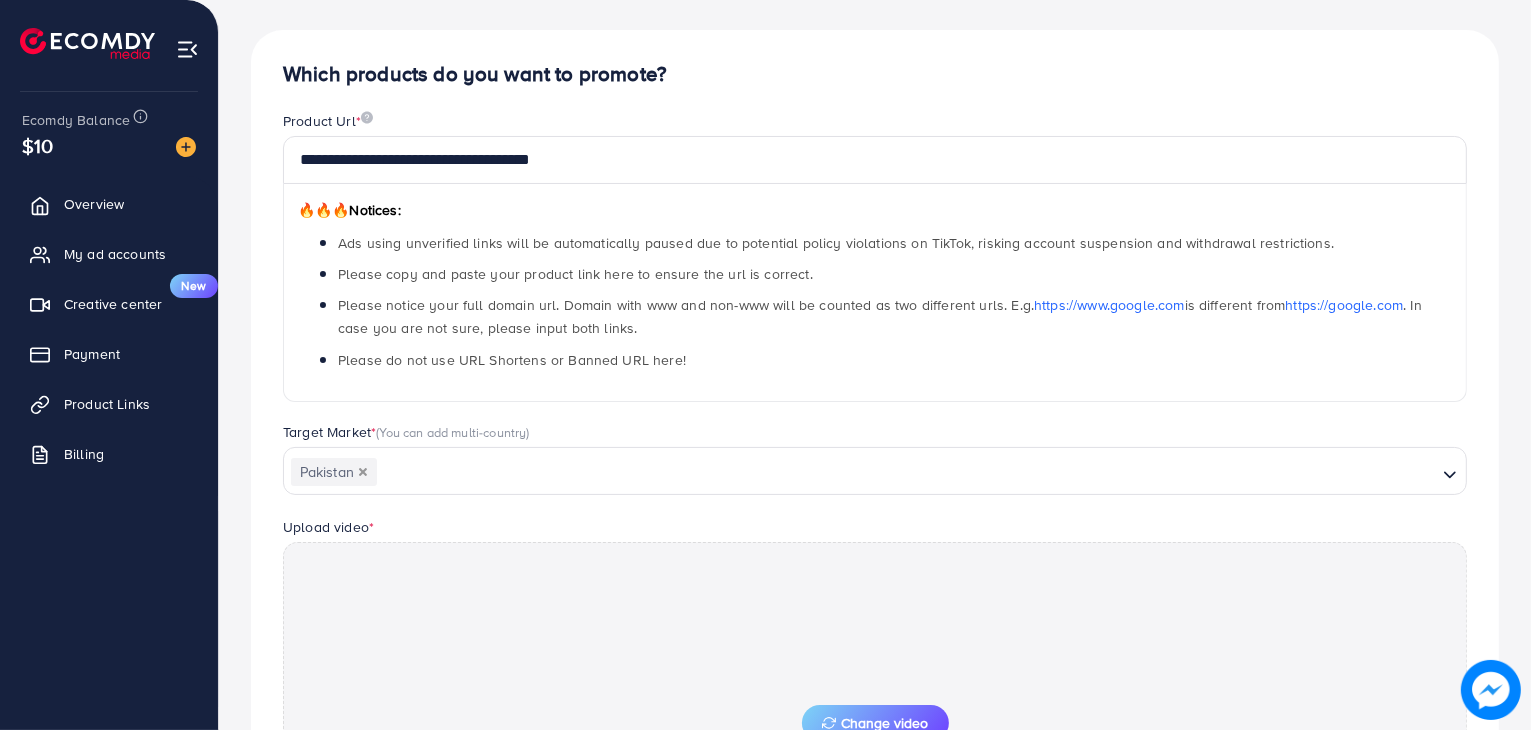 scroll, scrollTop: 136, scrollLeft: 0, axis: vertical 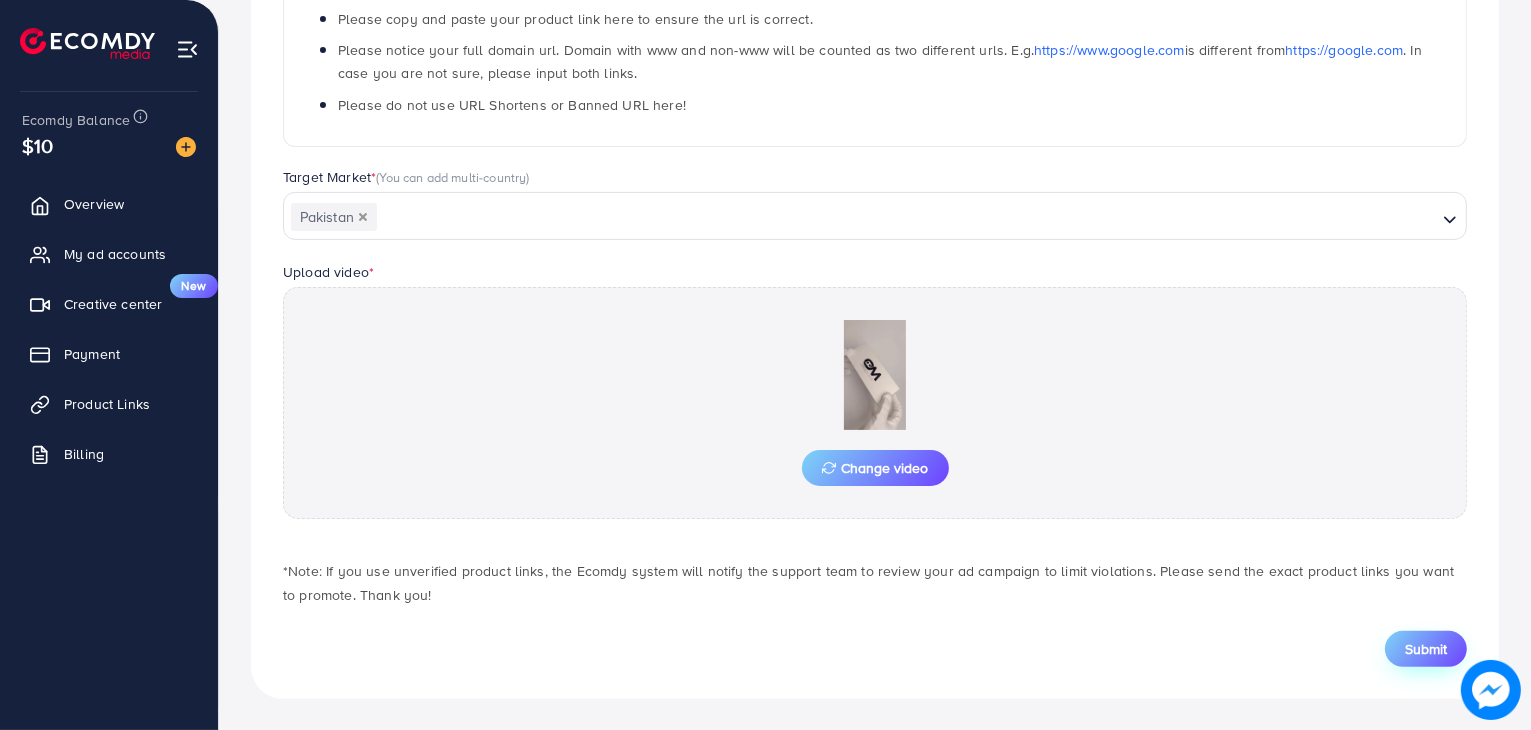 click on "Submit" at bounding box center [1426, 649] 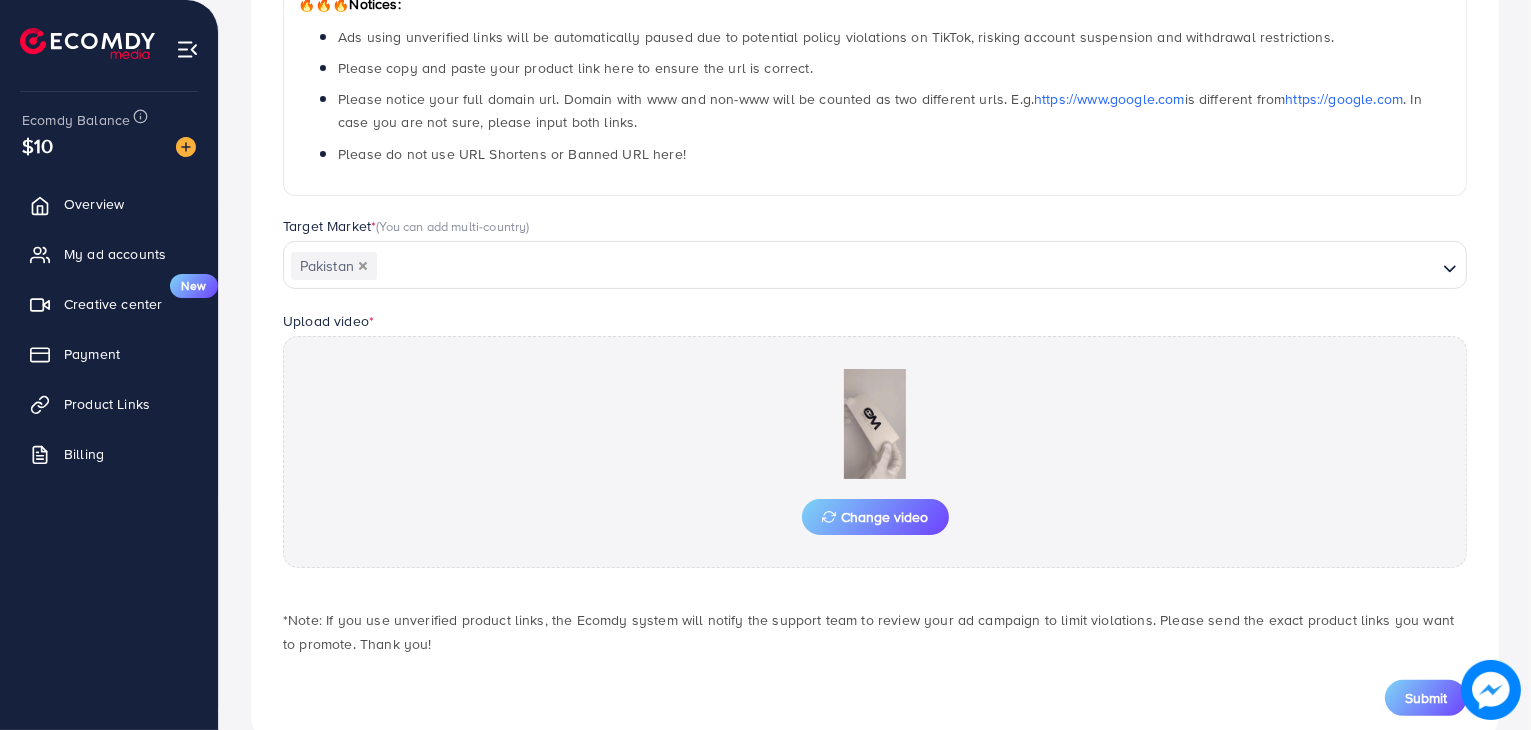 scroll, scrollTop: 408, scrollLeft: 0, axis: vertical 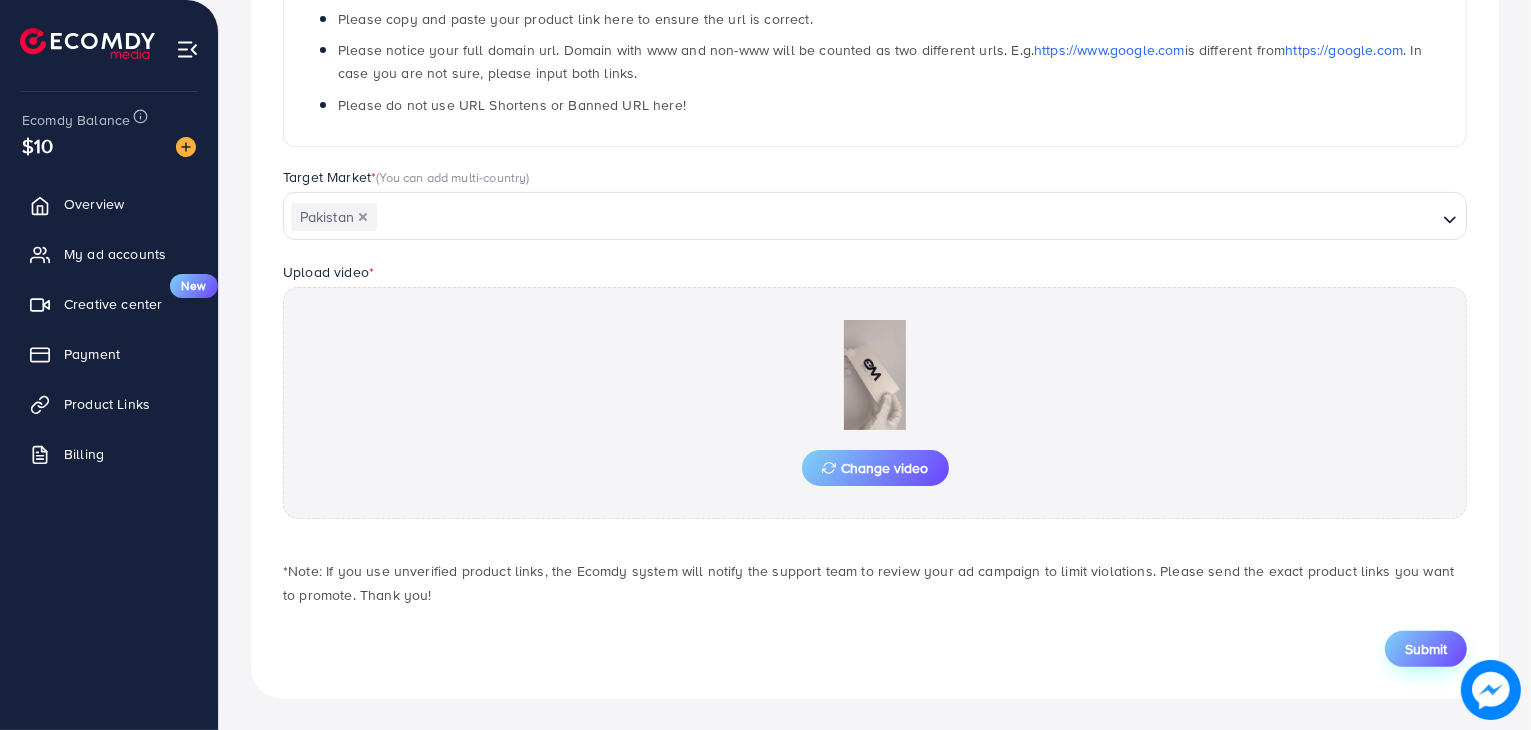 click on "Submit" at bounding box center [1426, 649] 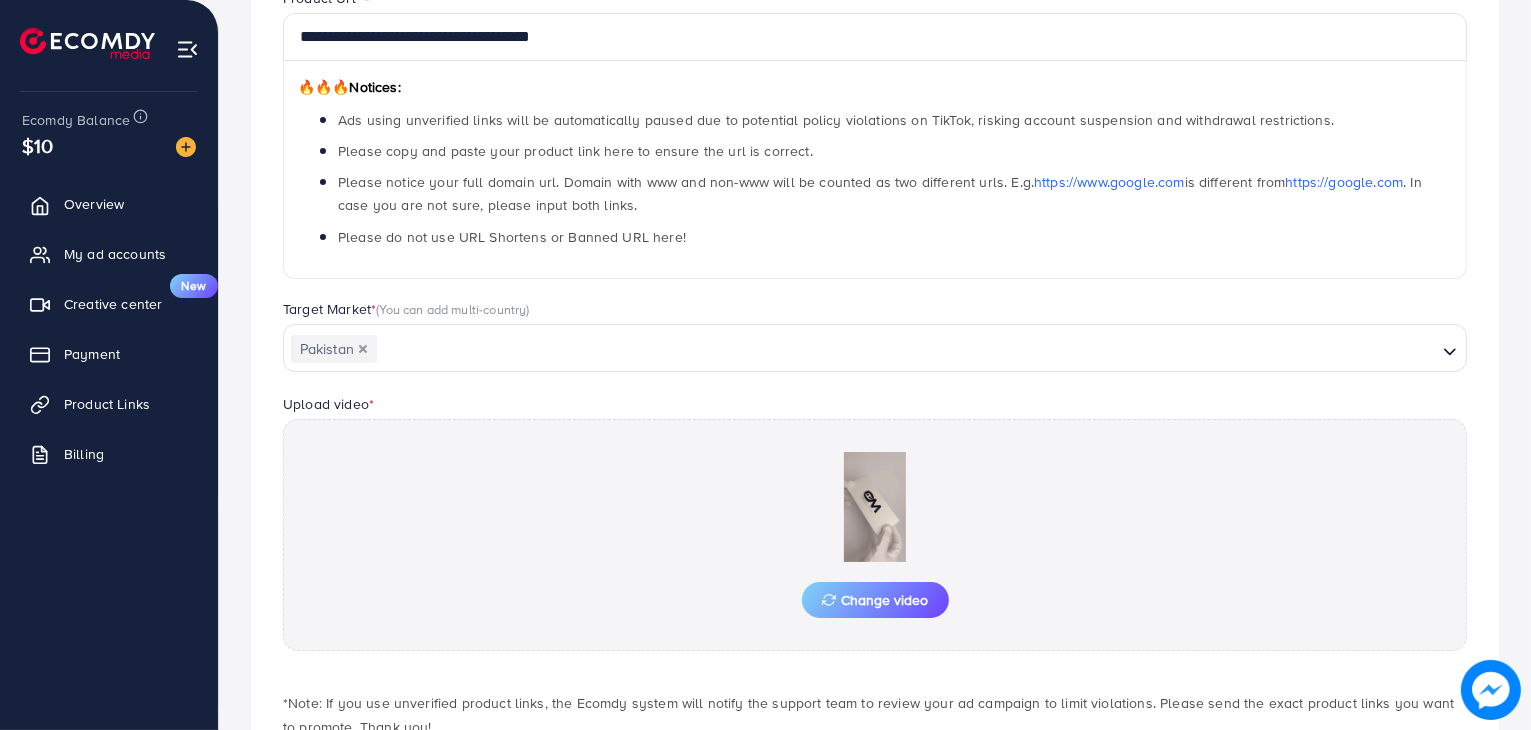 scroll, scrollTop: 91, scrollLeft: 0, axis: vertical 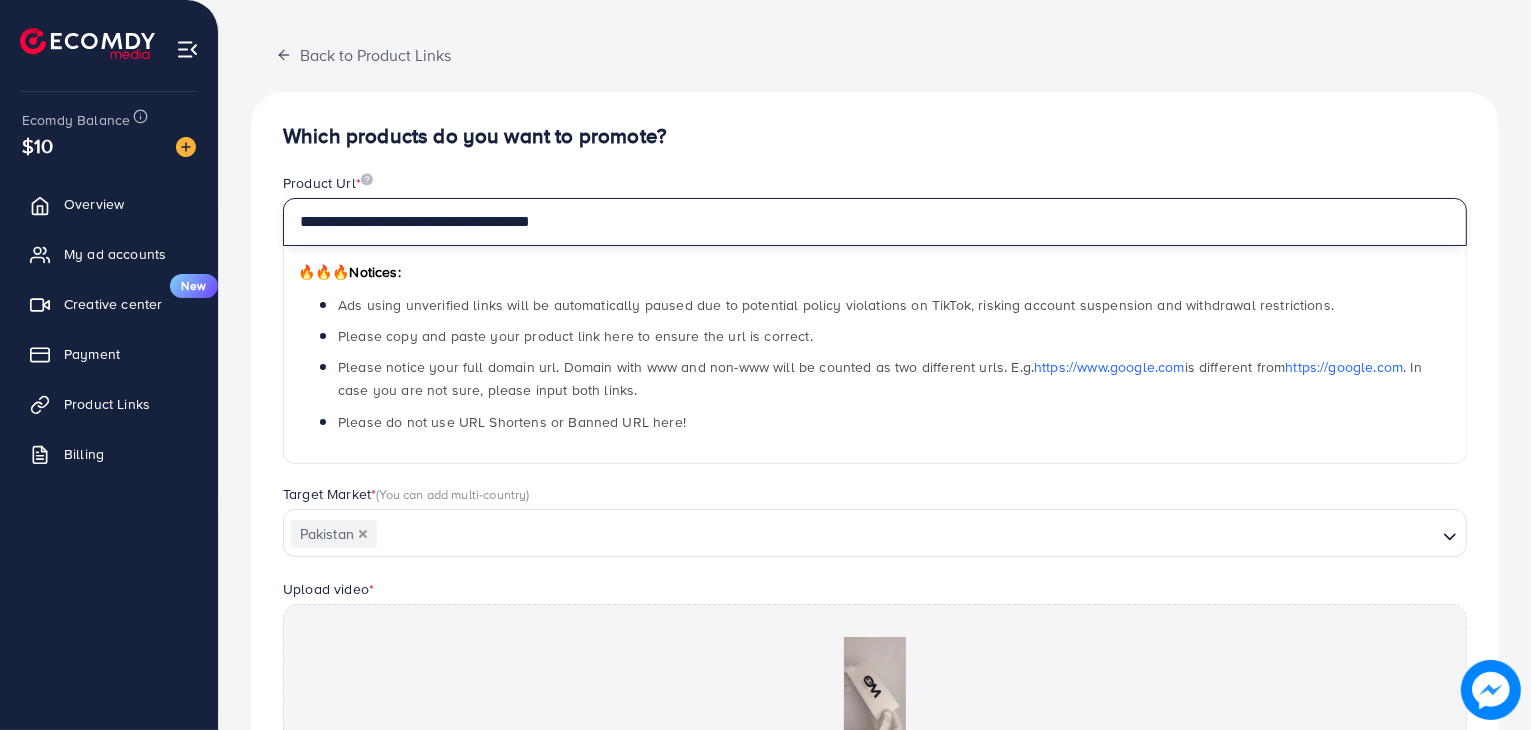 click on "**********" at bounding box center [875, 222] 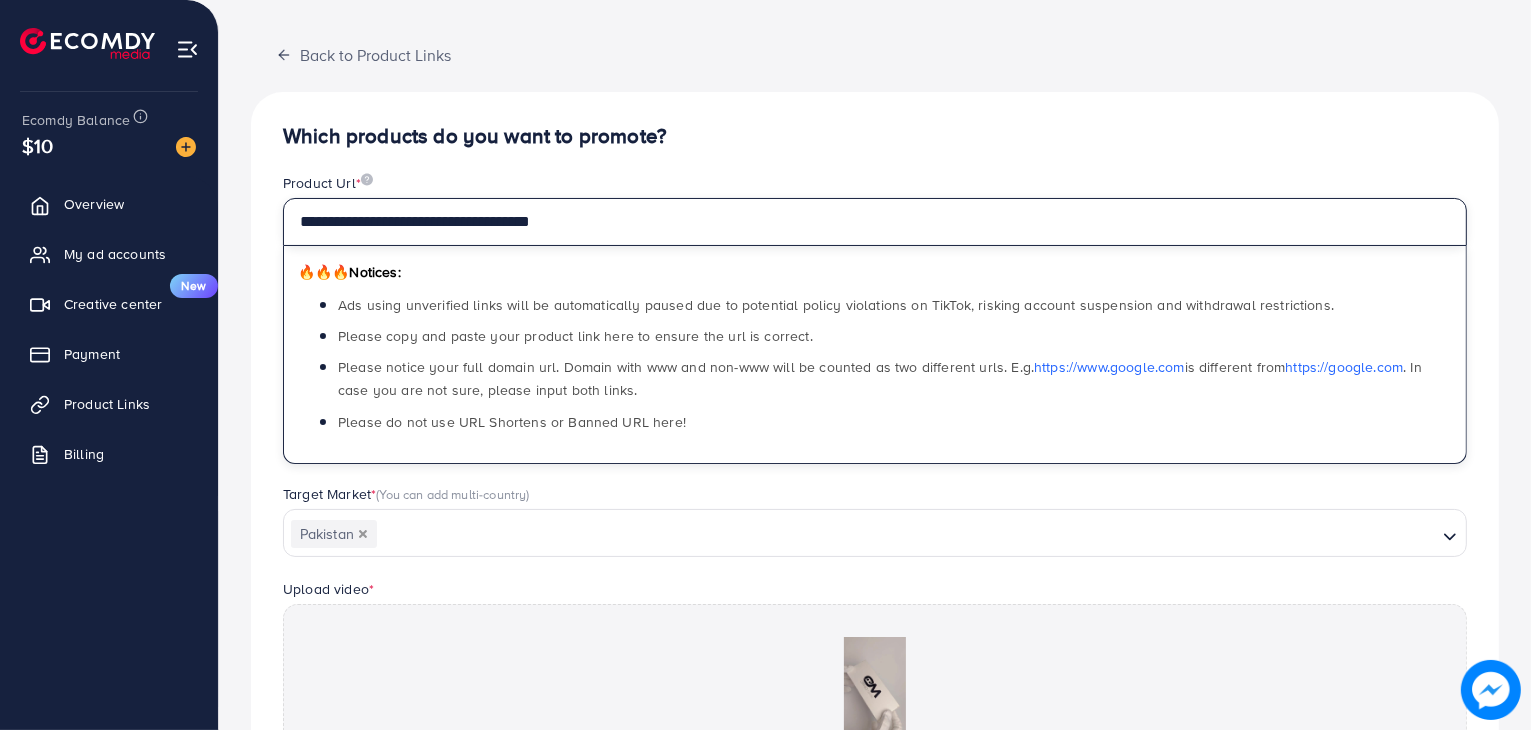 click on "**********" at bounding box center (875, 222) 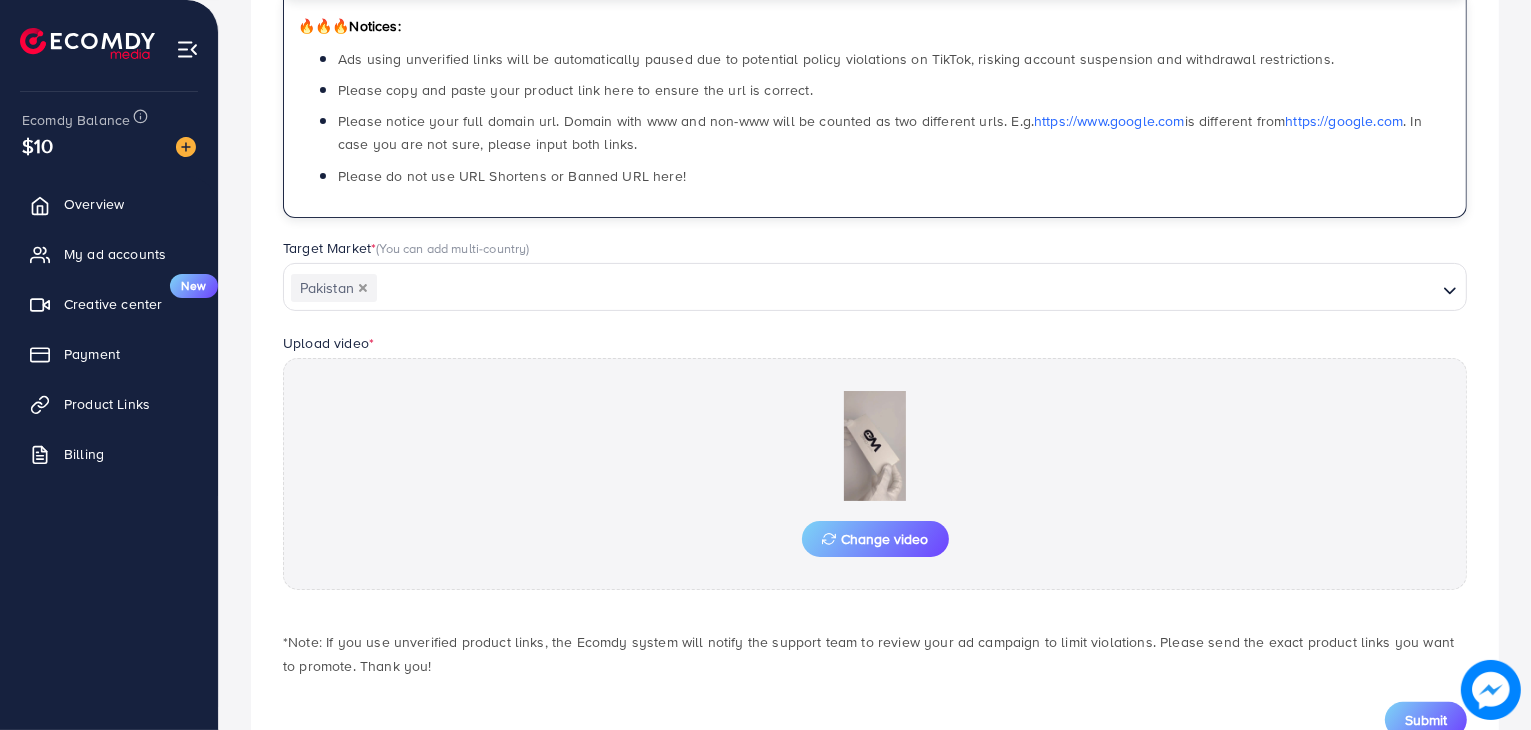 scroll, scrollTop: 408, scrollLeft: 0, axis: vertical 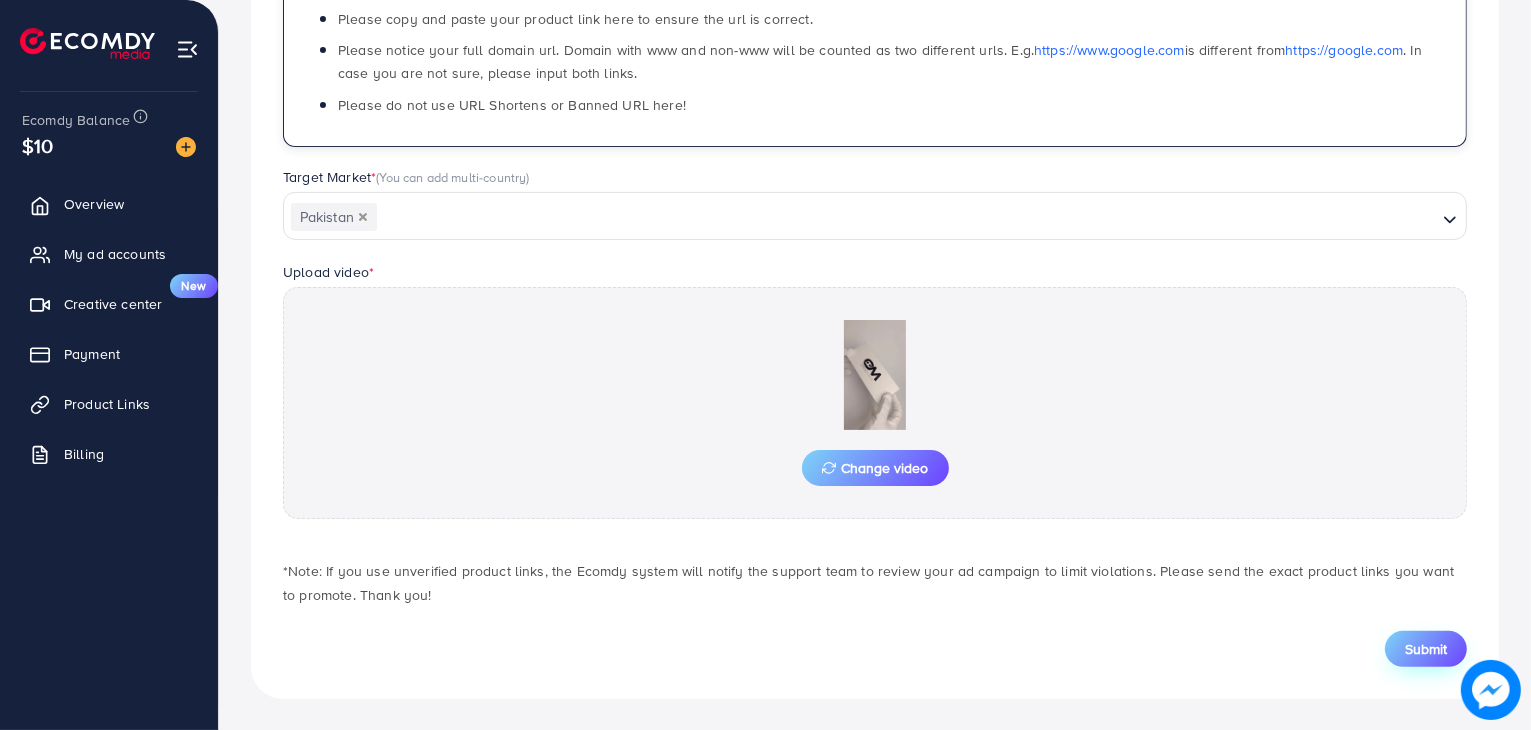 type on "**********" 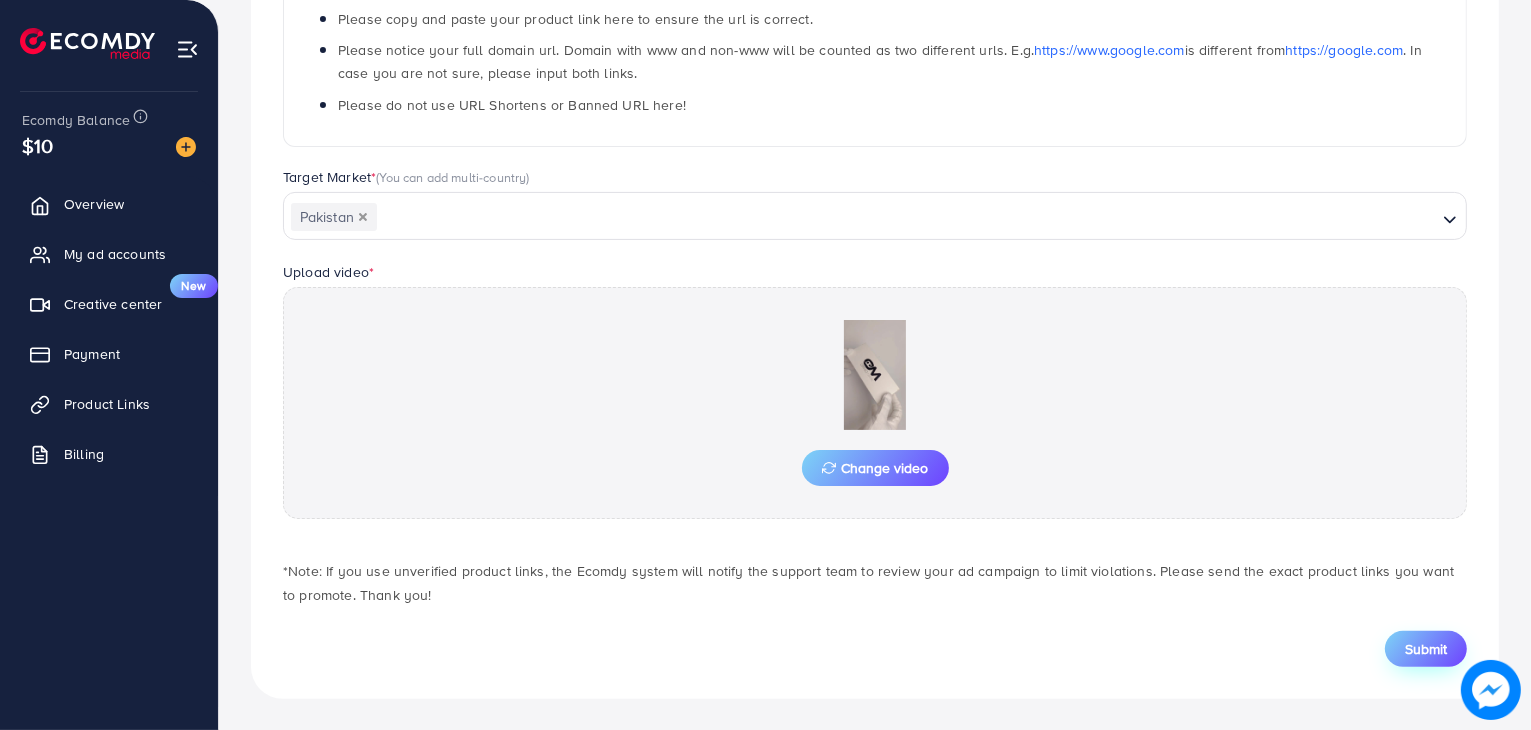 click on "Submit" at bounding box center (1426, 649) 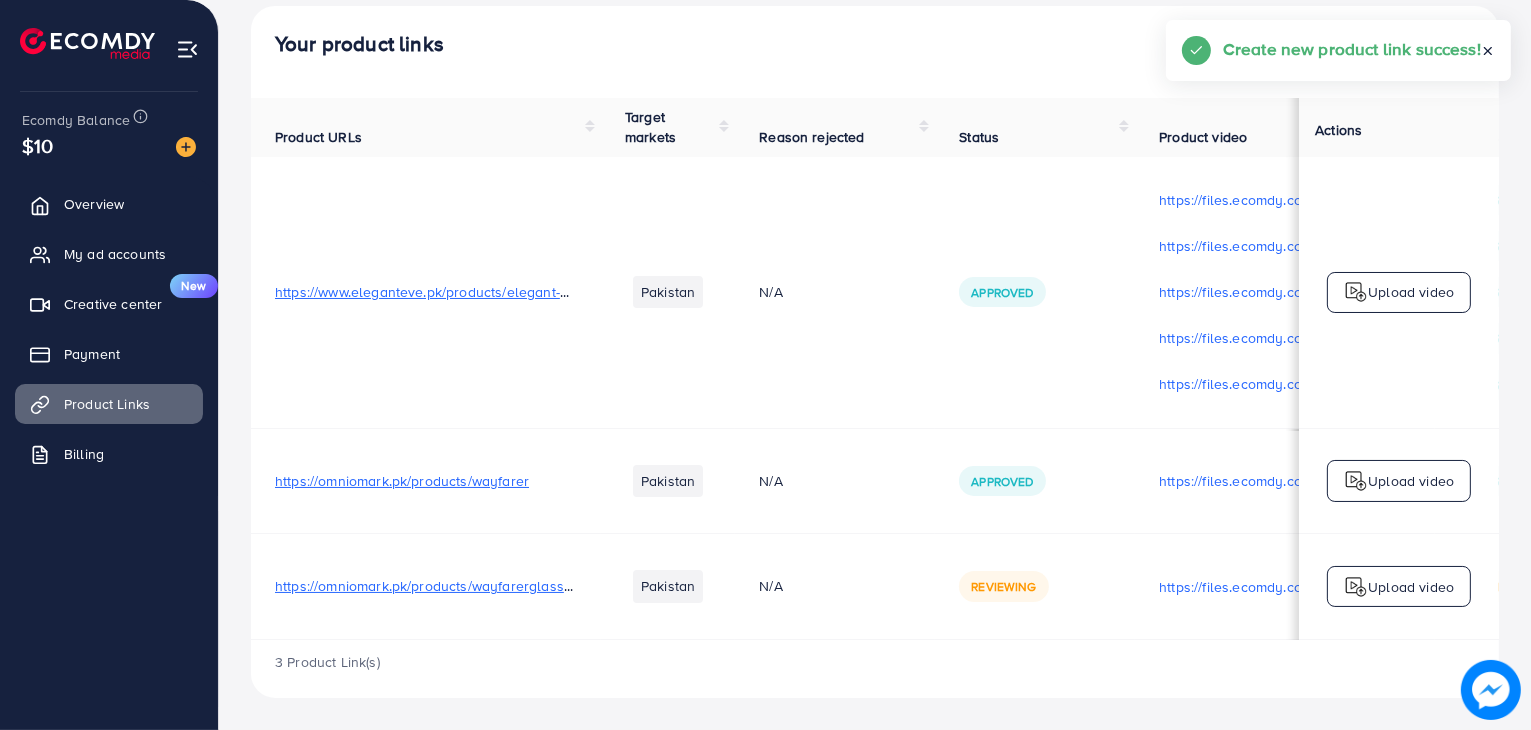scroll, scrollTop: 0, scrollLeft: 0, axis: both 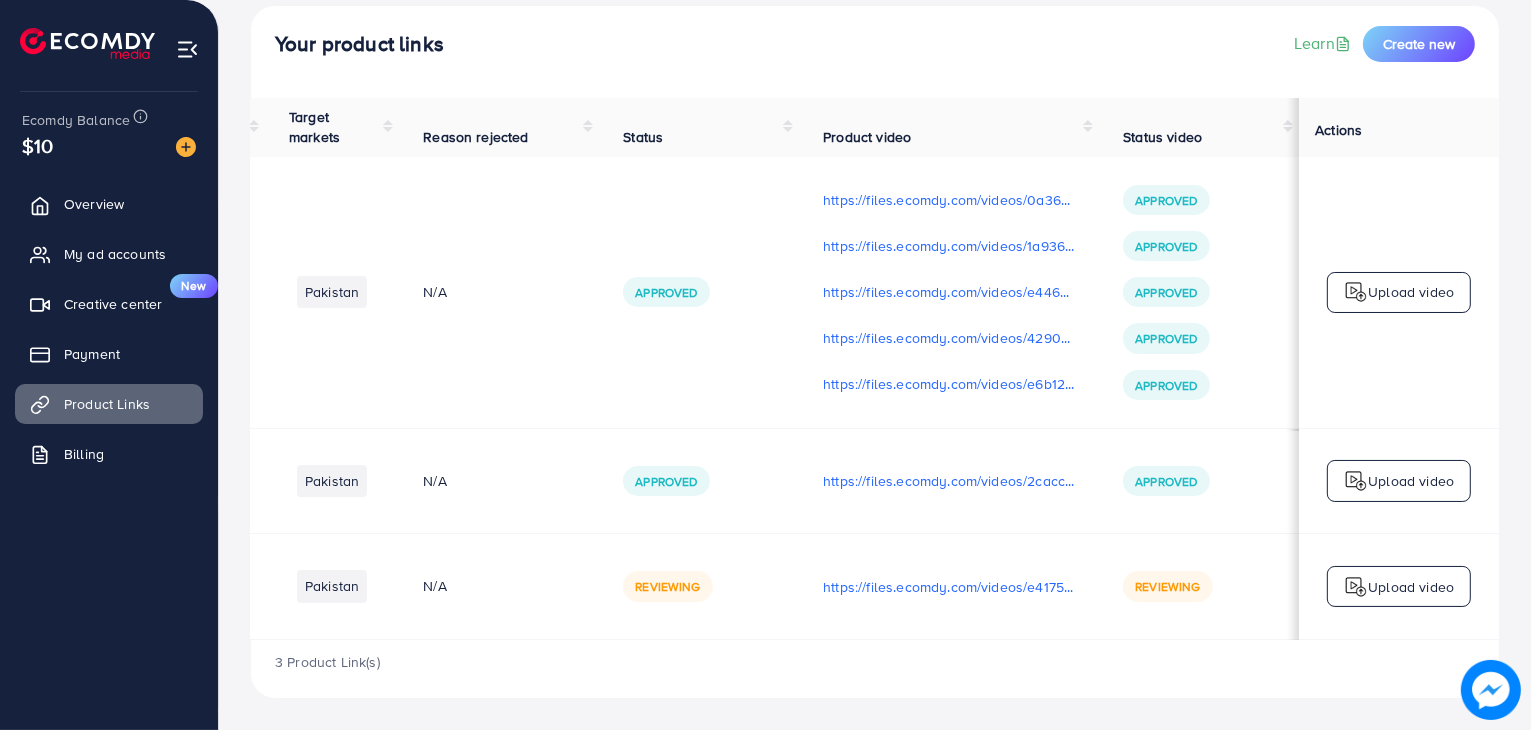 click at bounding box center (1356, 587) 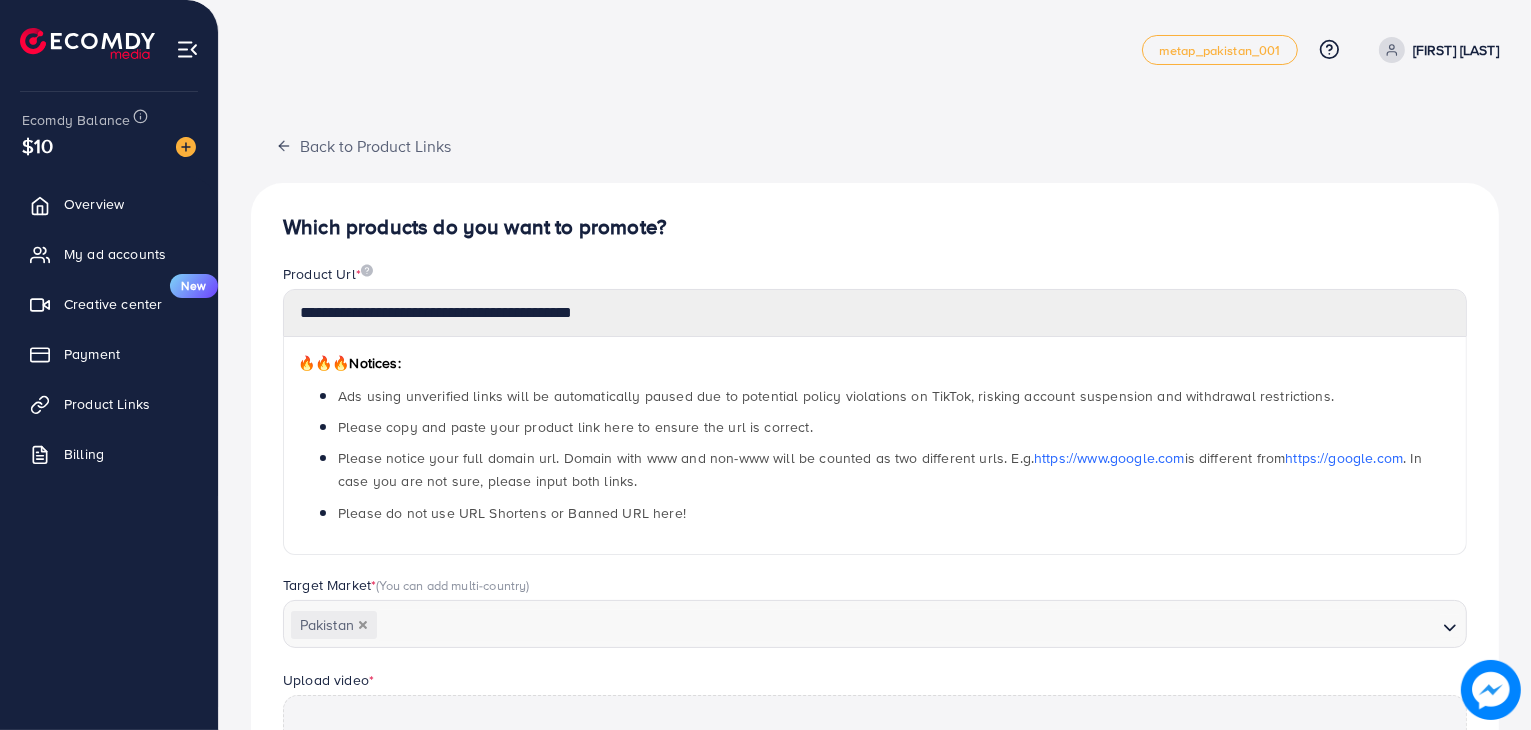 scroll, scrollTop: 0, scrollLeft: 0, axis: both 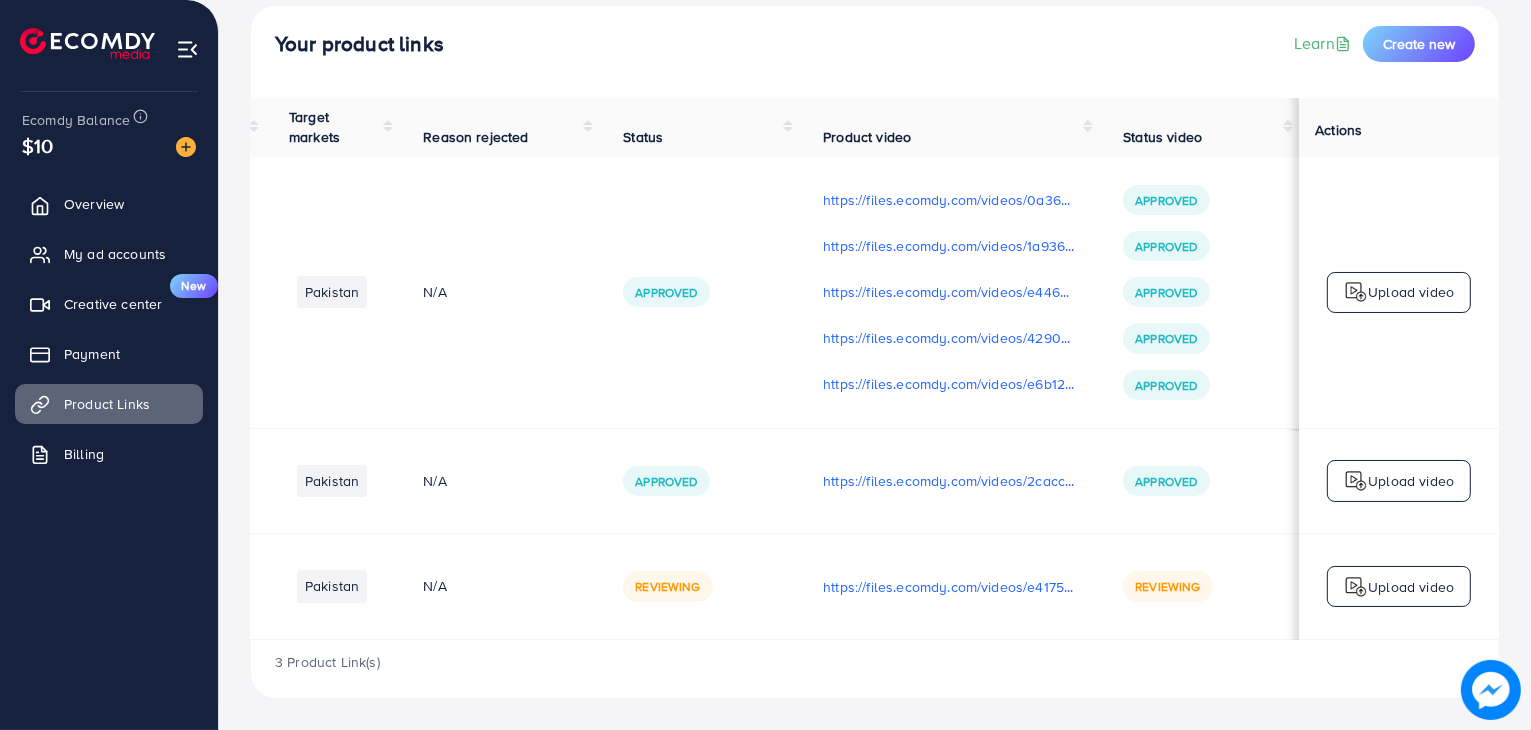 click at bounding box center (1491, 690) 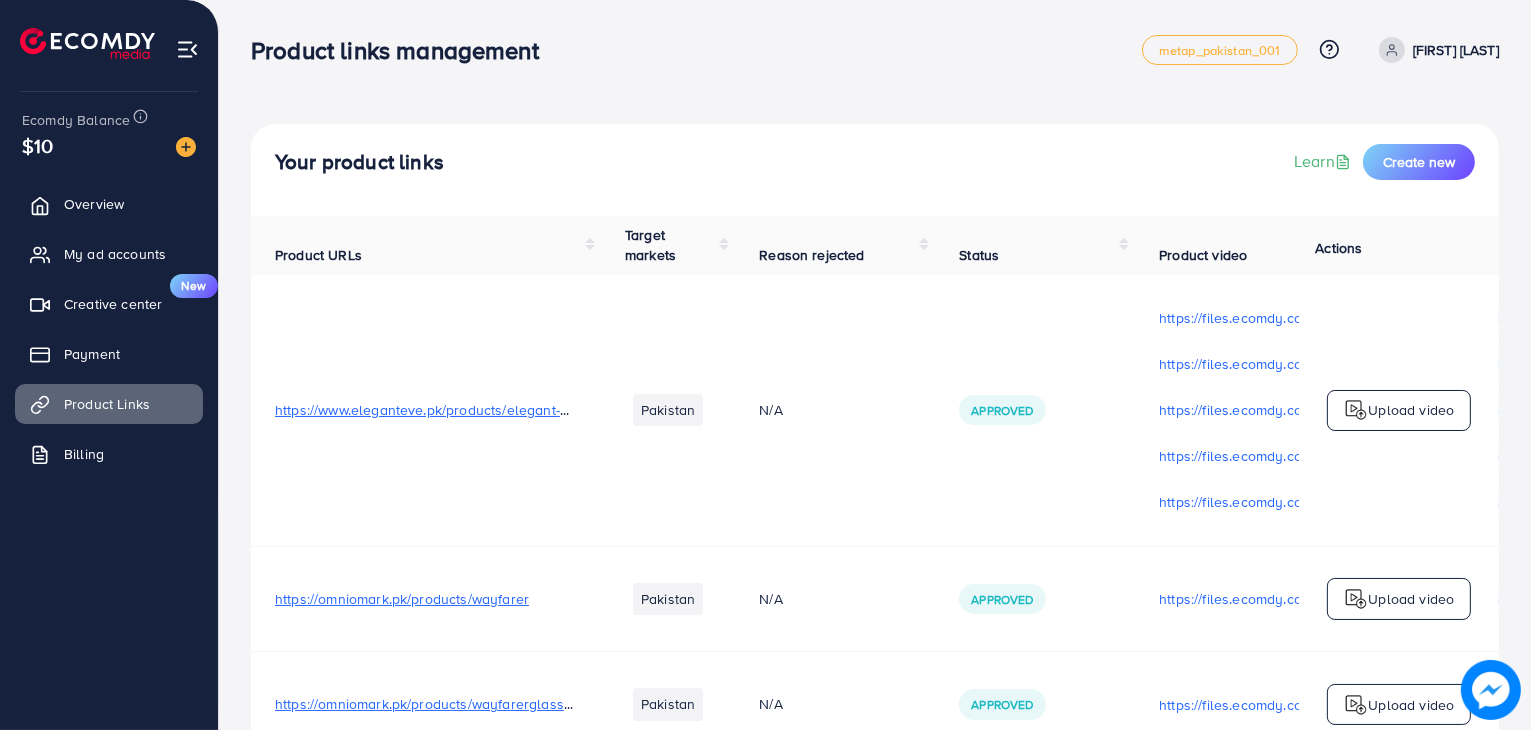 scroll, scrollTop: 122, scrollLeft: 0, axis: vertical 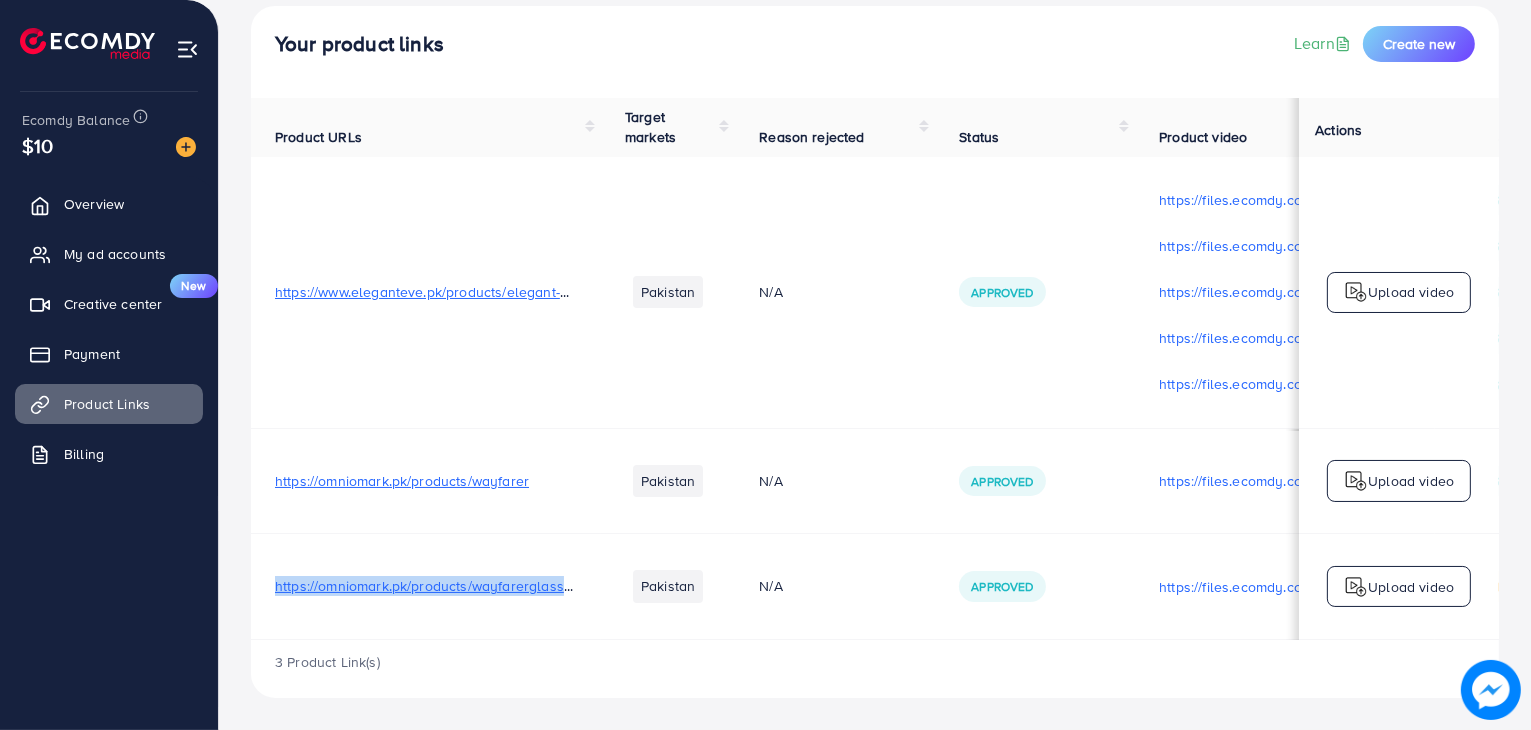 drag, startPoint x: 585, startPoint y: 585, endPoint x: 269, endPoint y: 584, distance: 316.0016 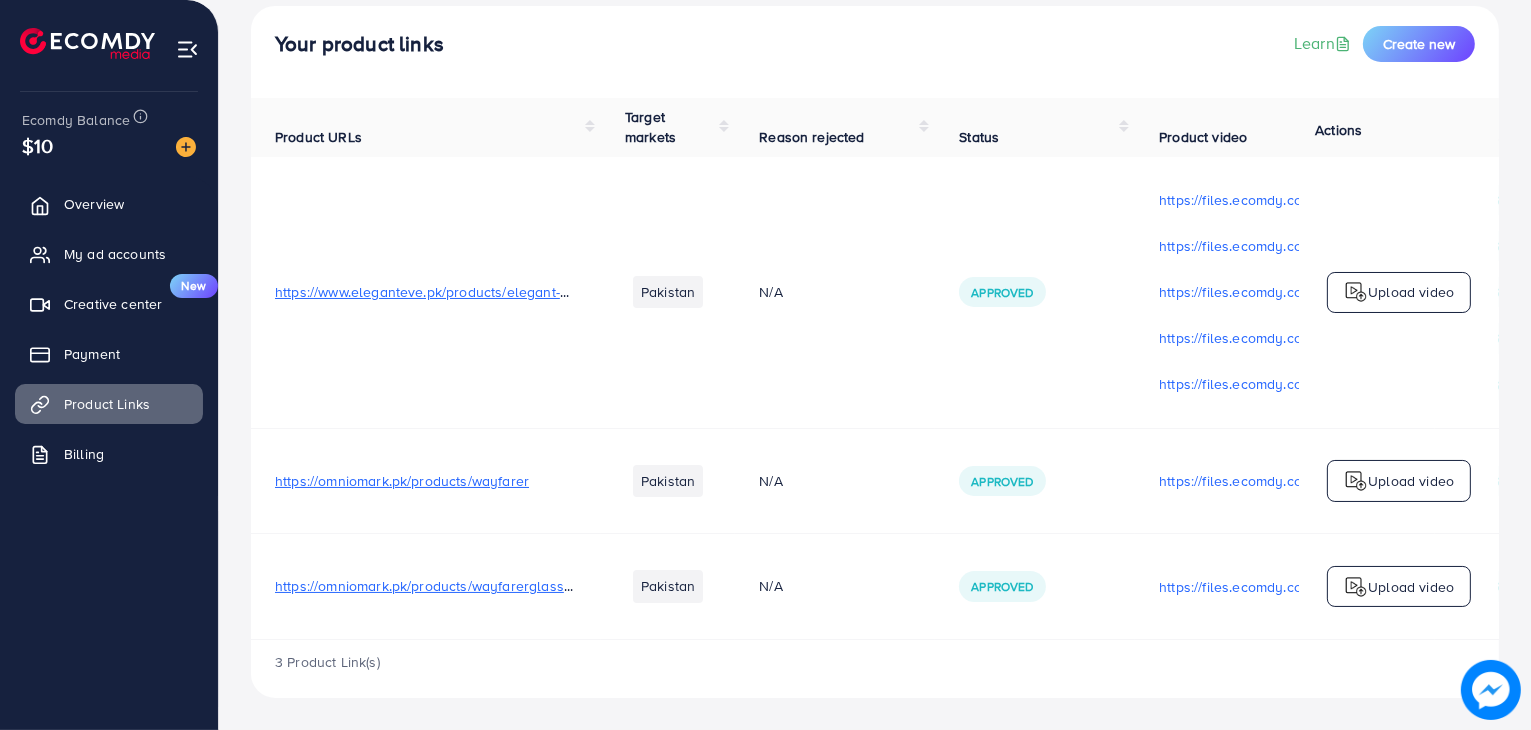 scroll, scrollTop: 122, scrollLeft: 0, axis: vertical 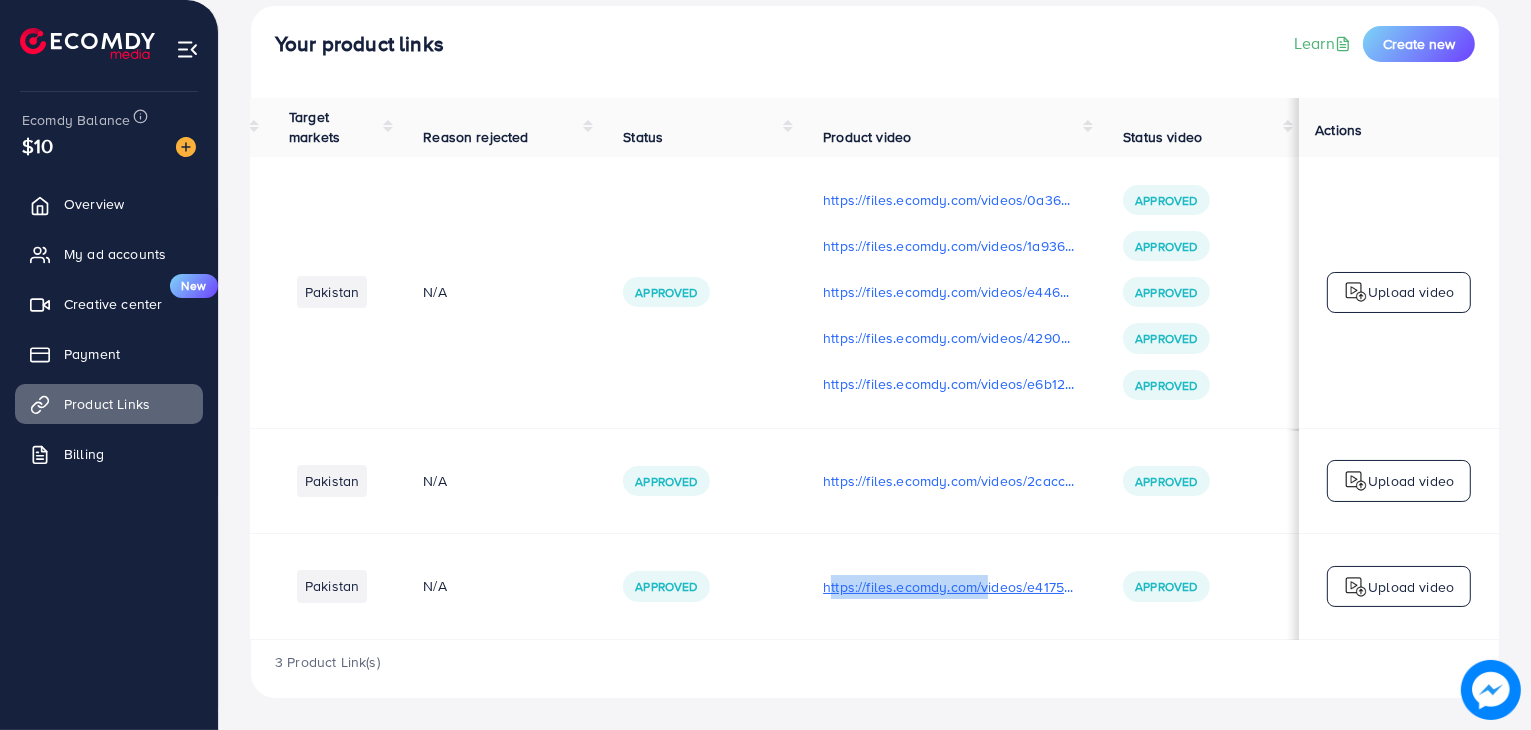 drag, startPoint x: 809, startPoint y: 583, endPoint x: 979, endPoint y: 585, distance: 170.01176 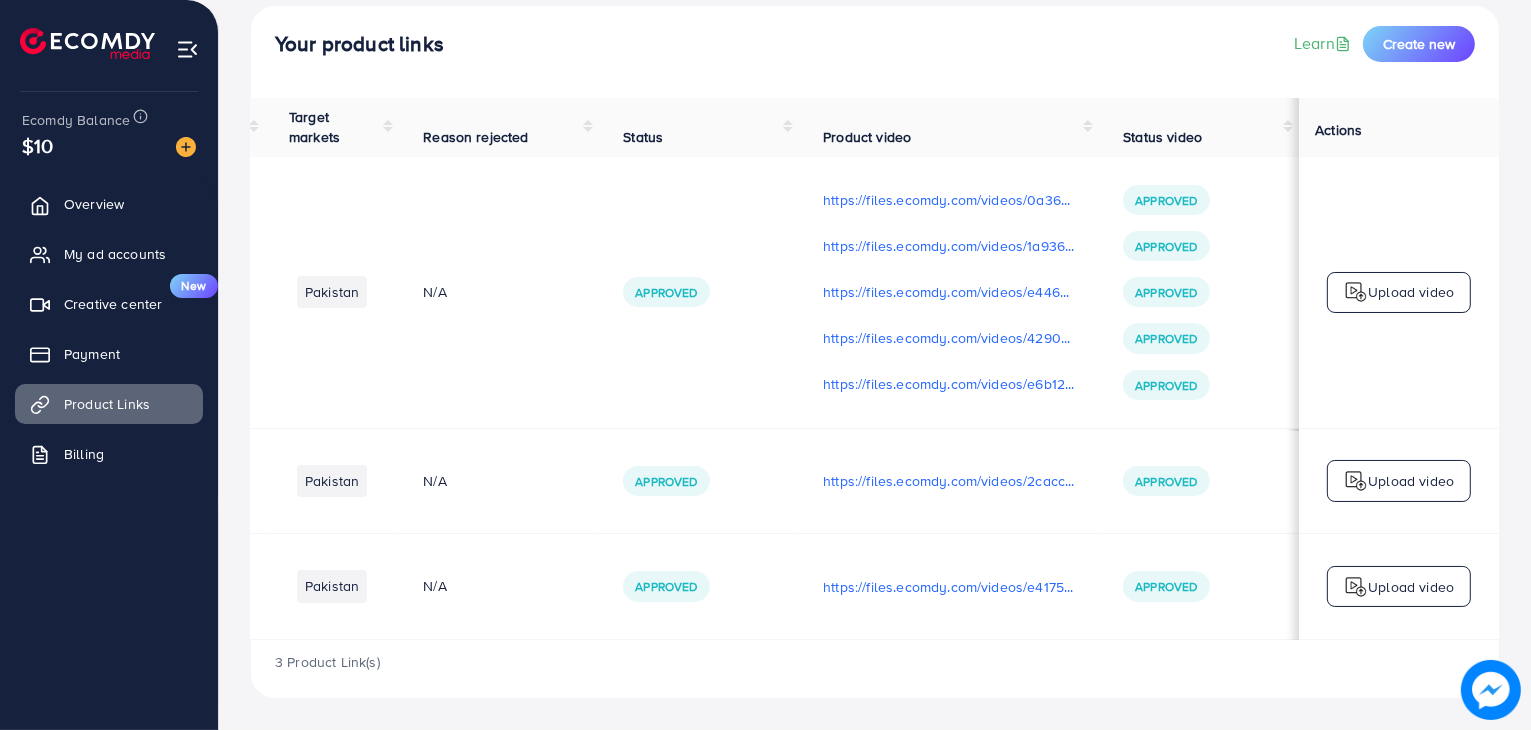 click on "3 Product Link(s)" at bounding box center [875, 669] 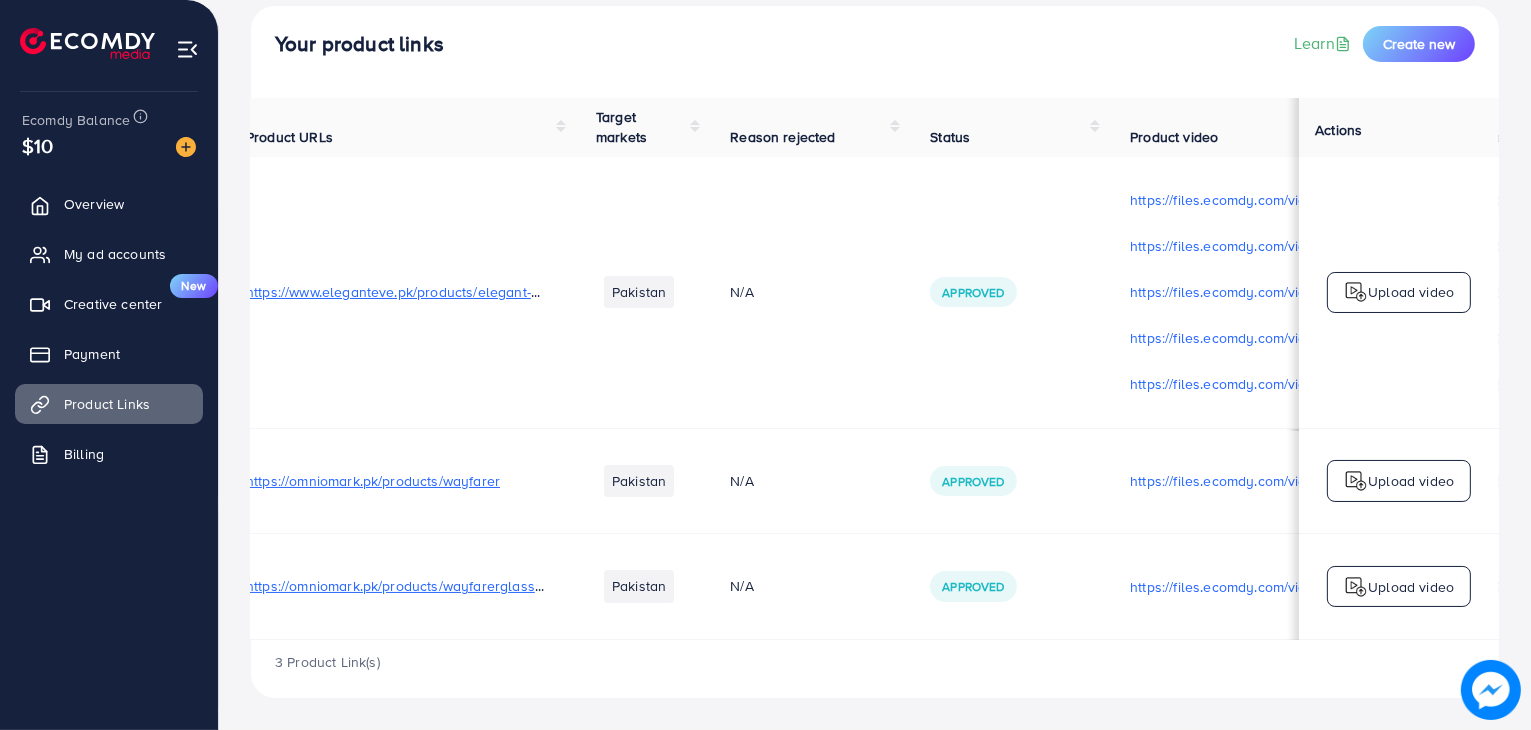 scroll, scrollTop: 0, scrollLeft: 0, axis: both 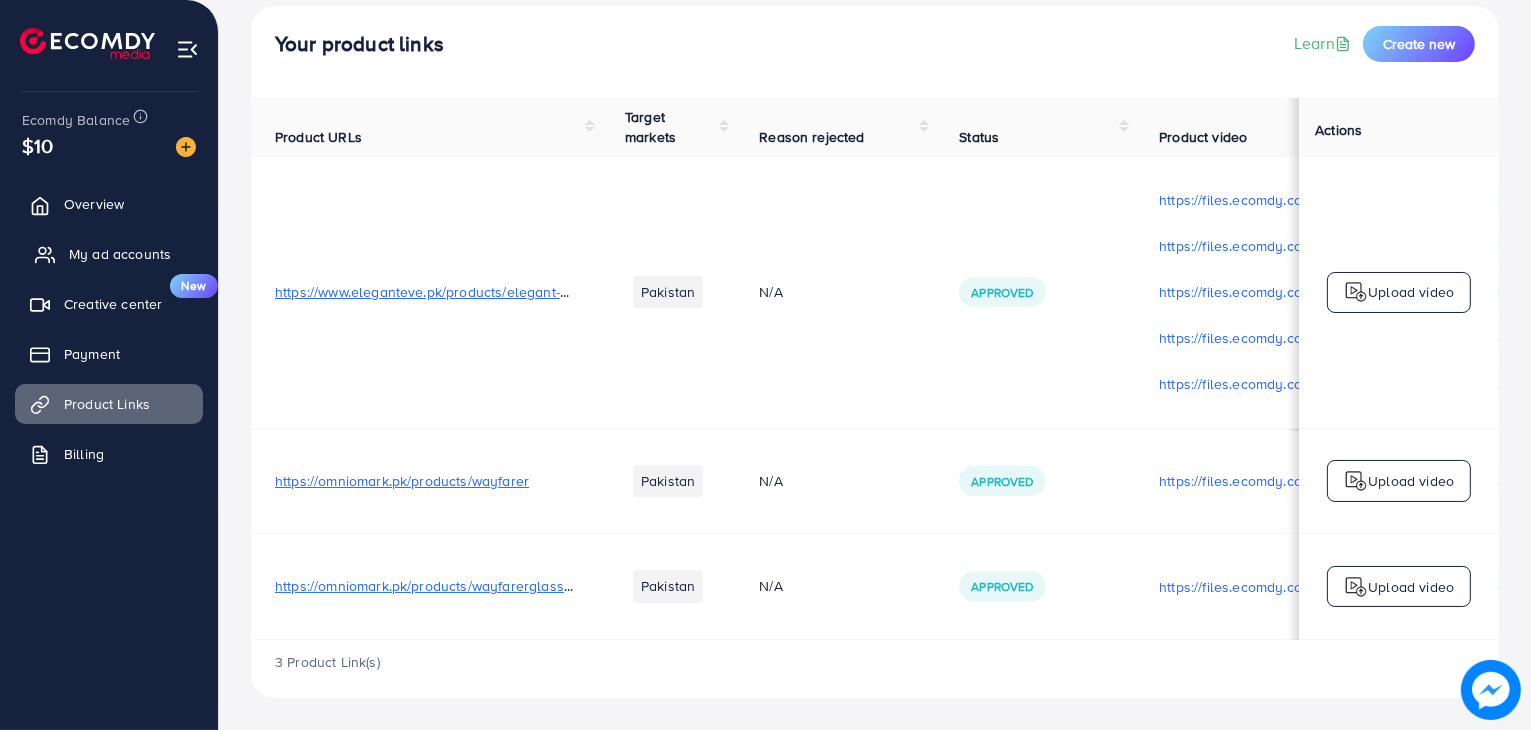 click on "My ad accounts" at bounding box center (120, 254) 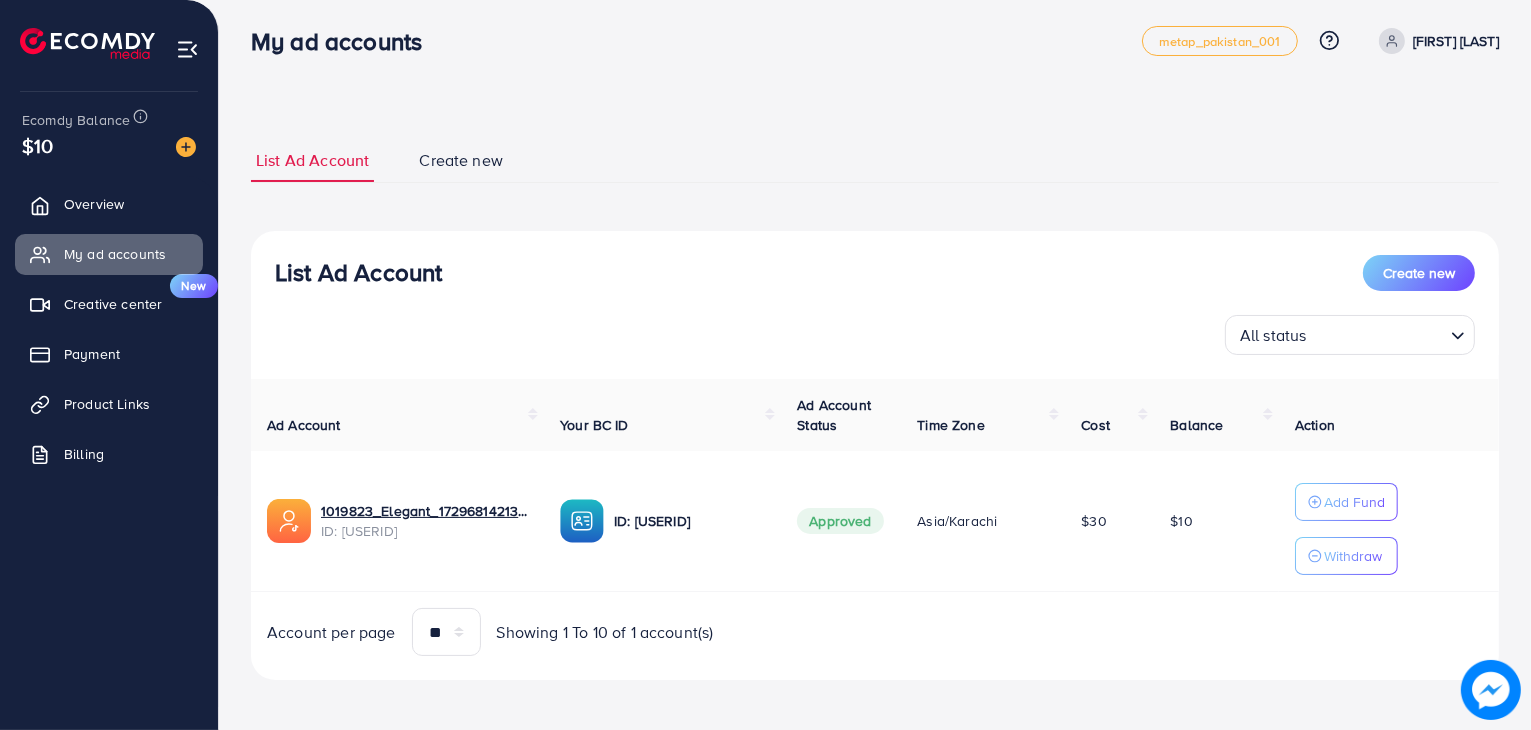 scroll, scrollTop: 14, scrollLeft: 0, axis: vertical 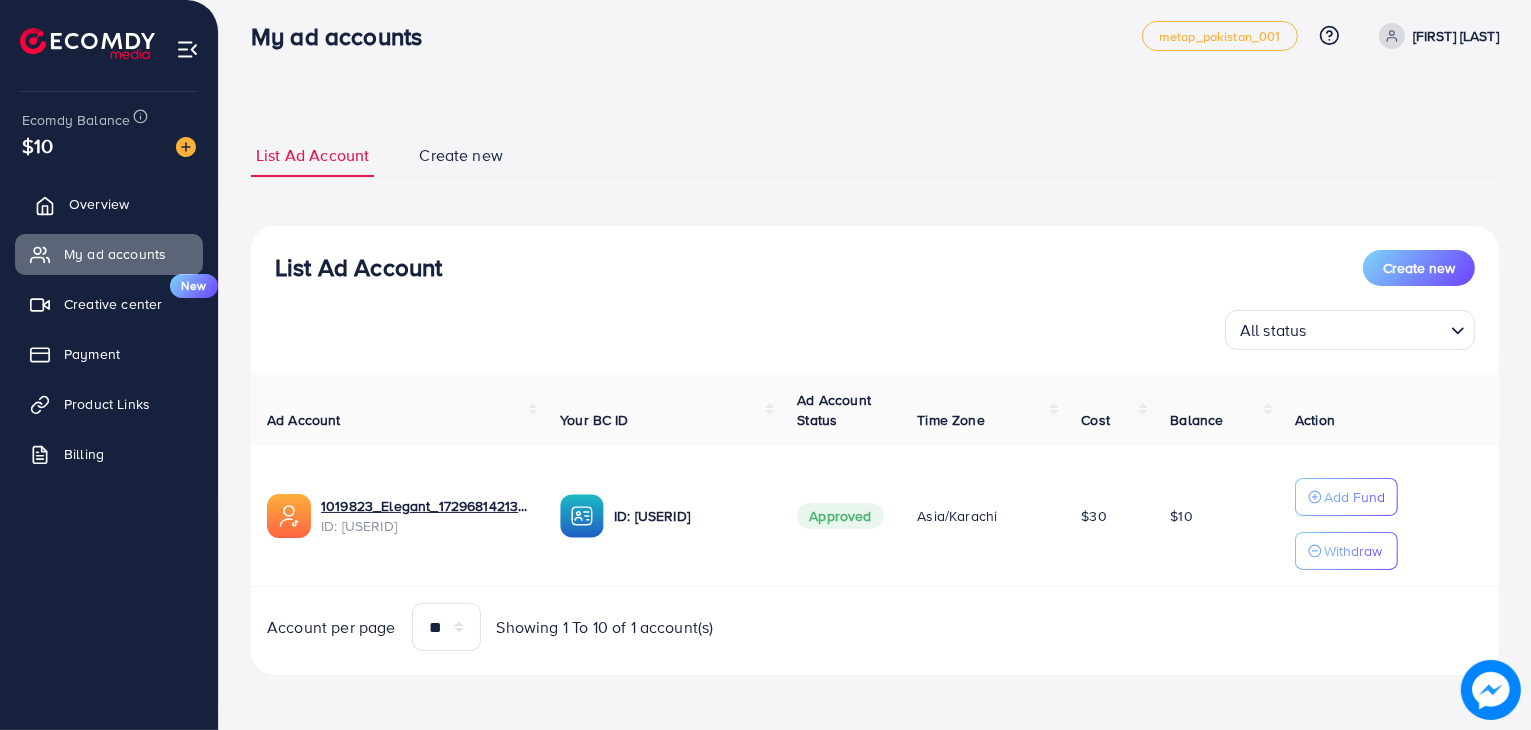 click on "Overview" at bounding box center (99, 204) 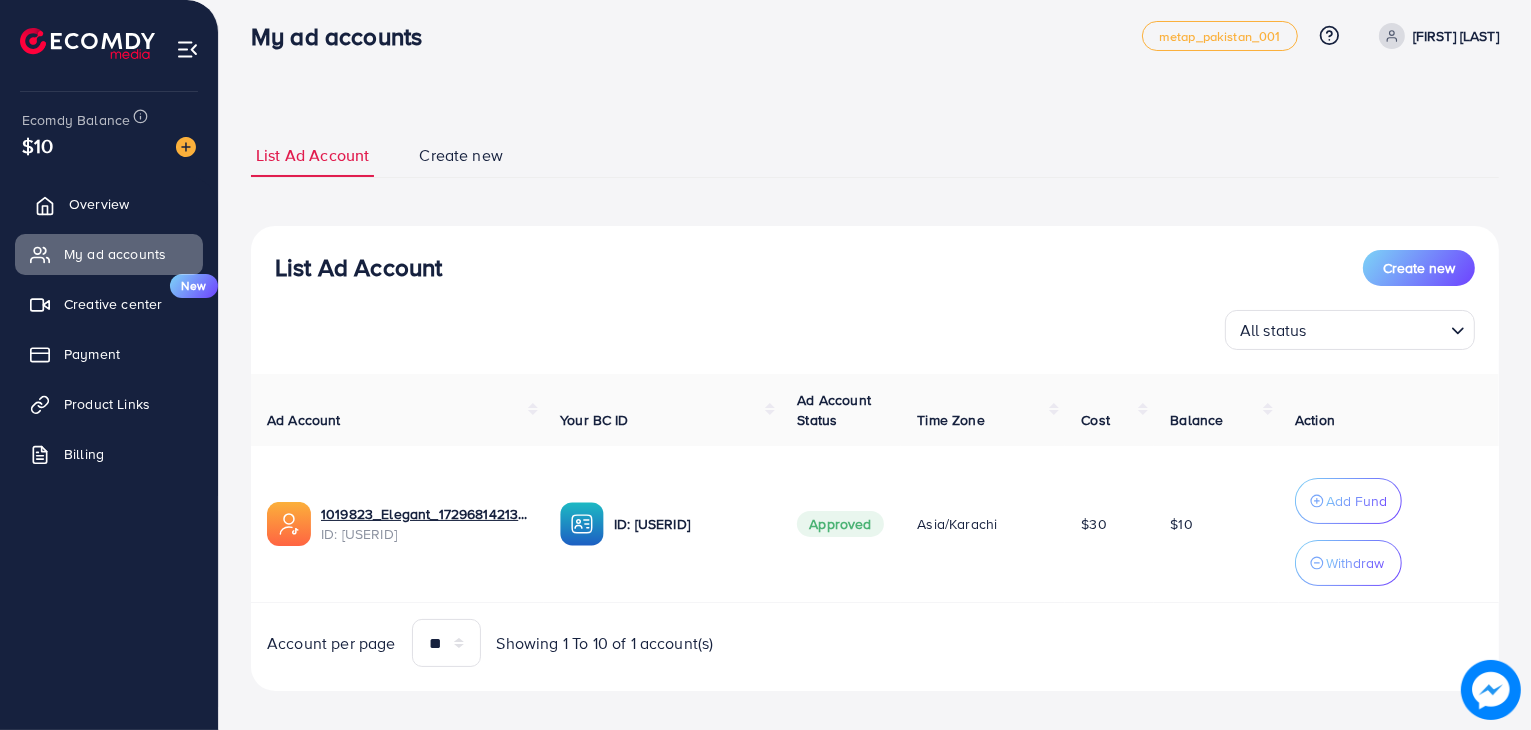 scroll, scrollTop: 0, scrollLeft: 0, axis: both 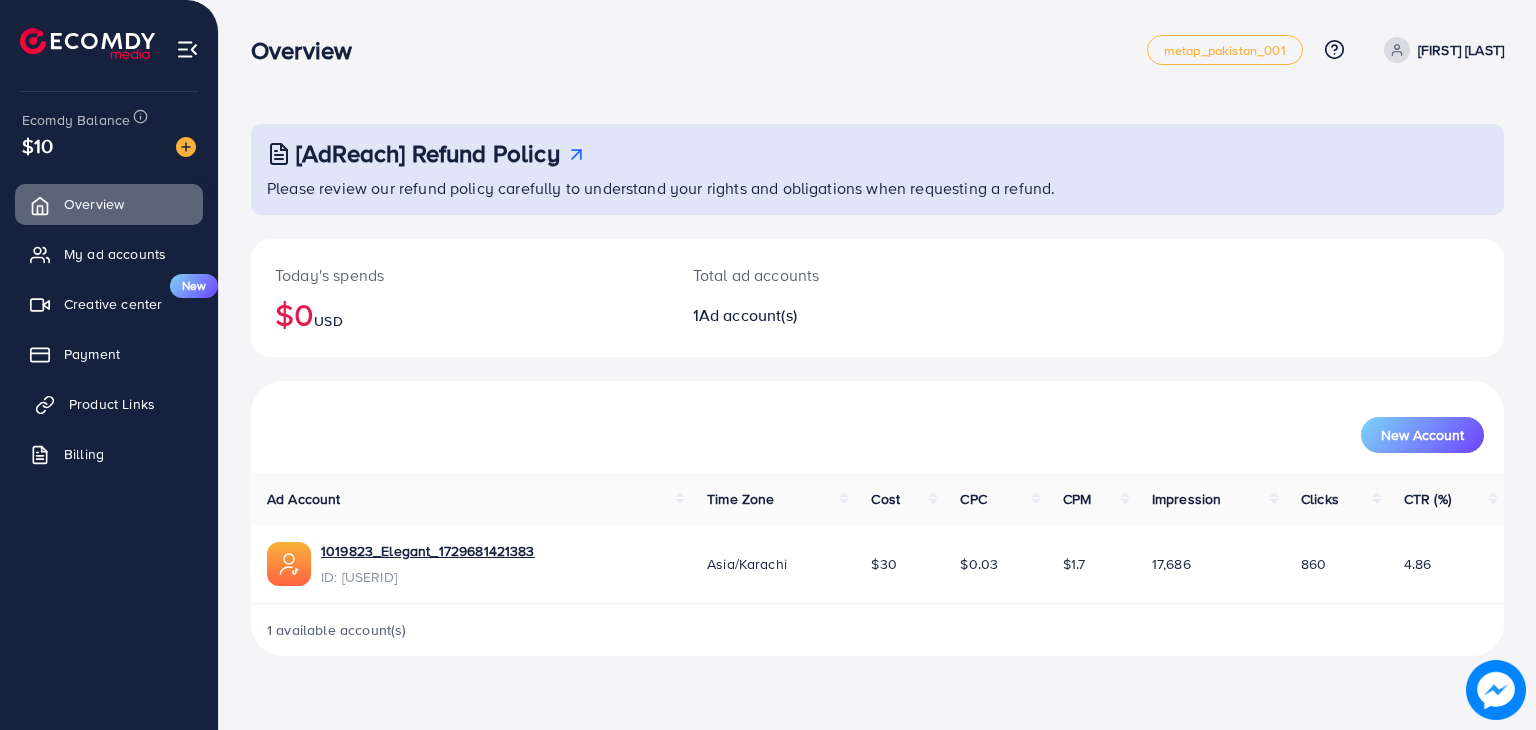 click on "Product Links" at bounding box center (112, 404) 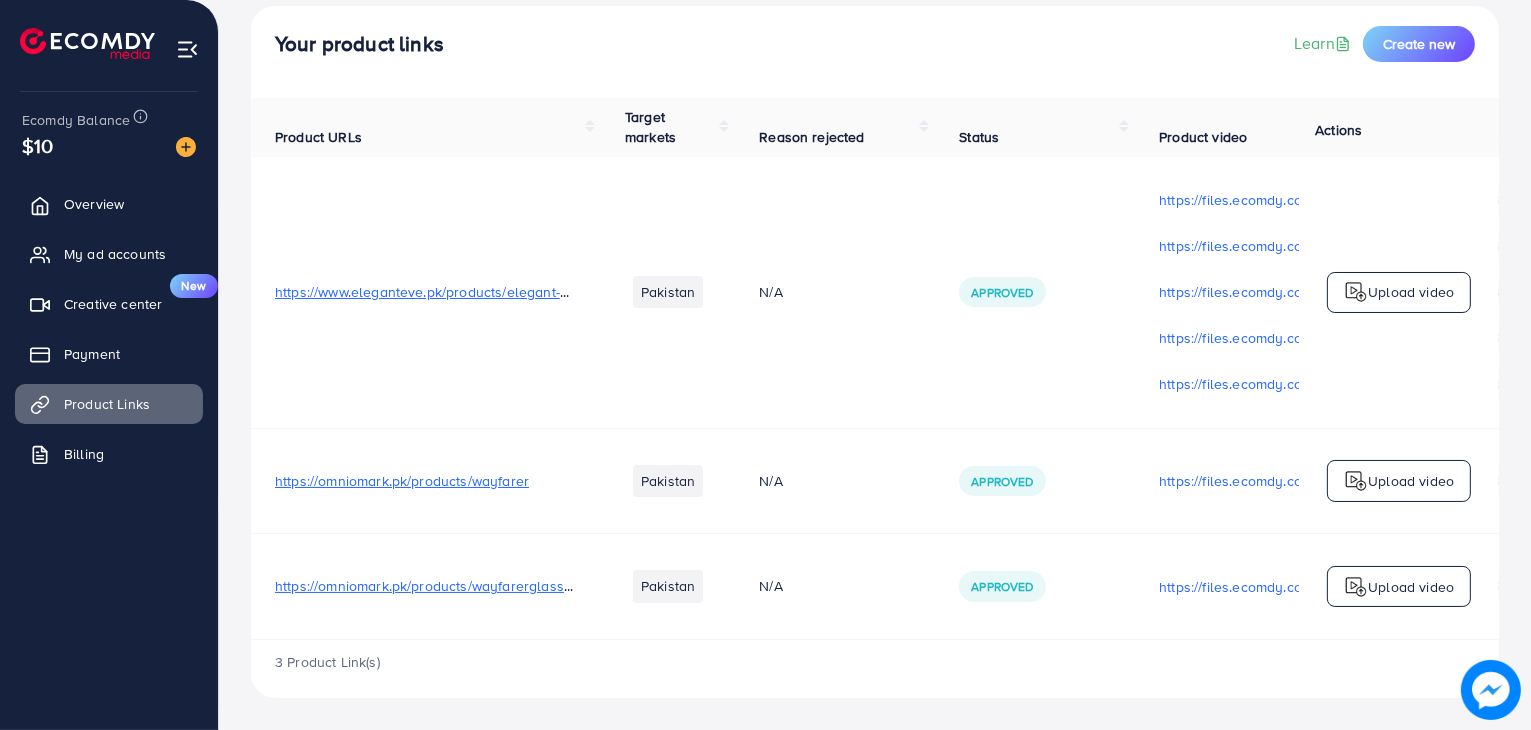 scroll, scrollTop: 122, scrollLeft: 0, axis: vertical 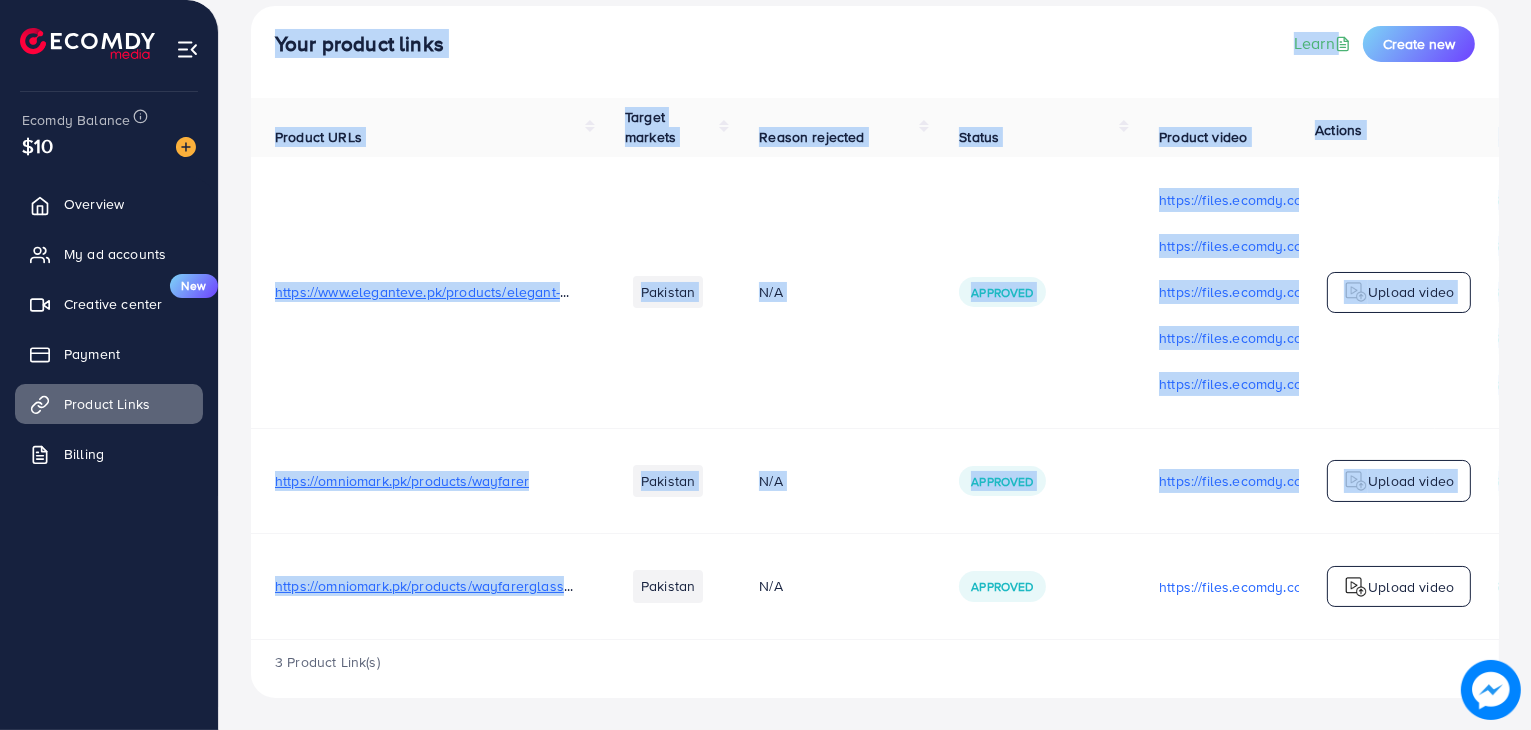 drag, startPoint x: 597, startPoint y: 587, endPoint x: 153, endPoint y: 576, distance: 444.13623 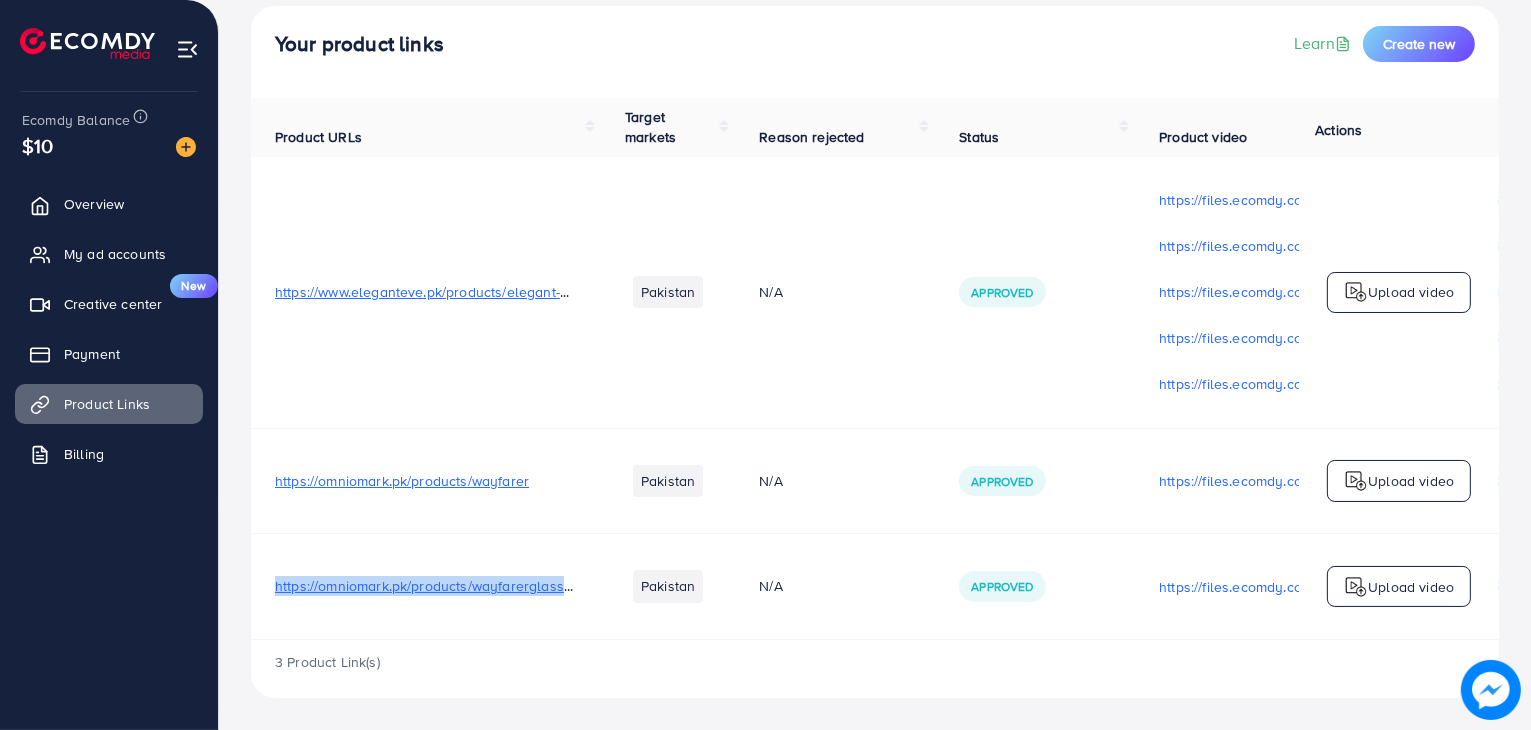 drag, startPoint x: 296, startPoint y: 582, endPoint x: 585, endPoint y: 582, distance: 289 